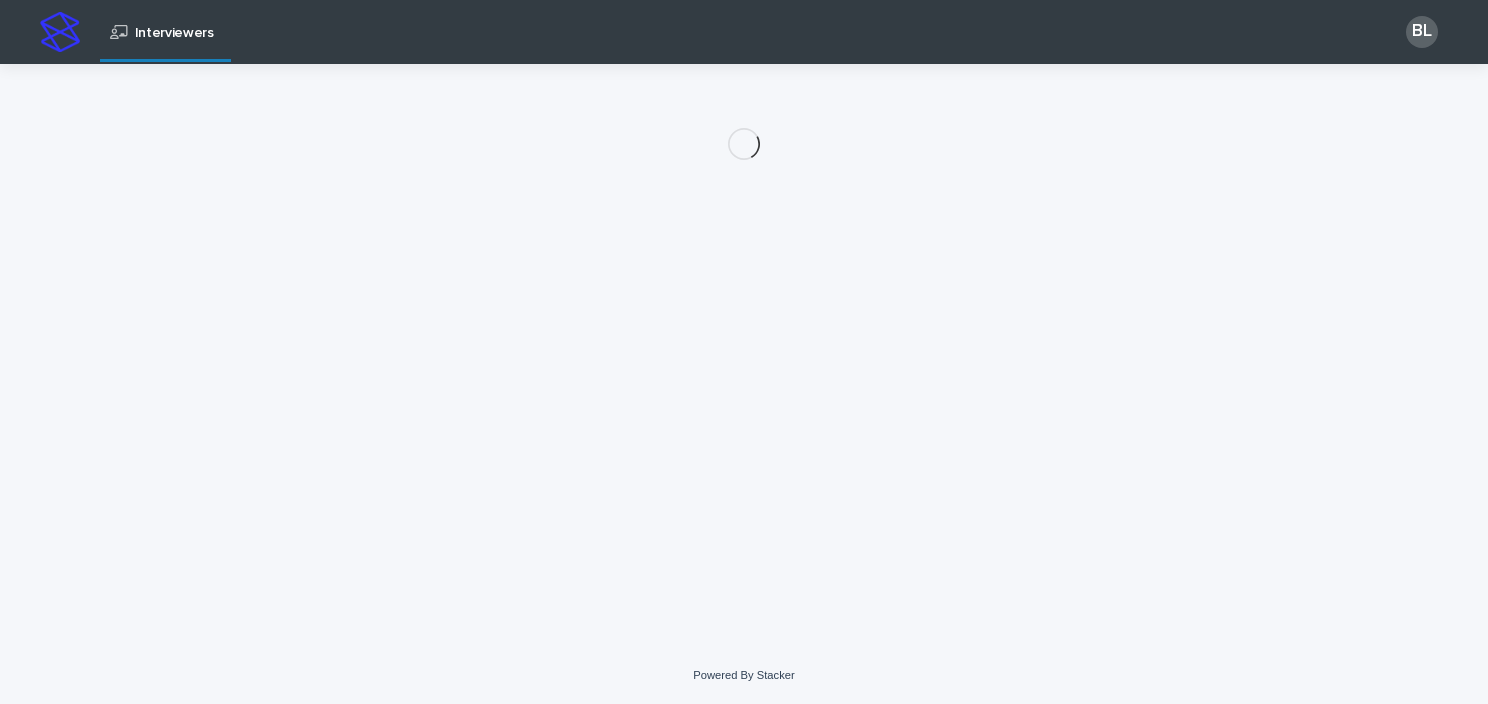 scroll, scrollTop: 0, scrollLeft: 0, axis: both 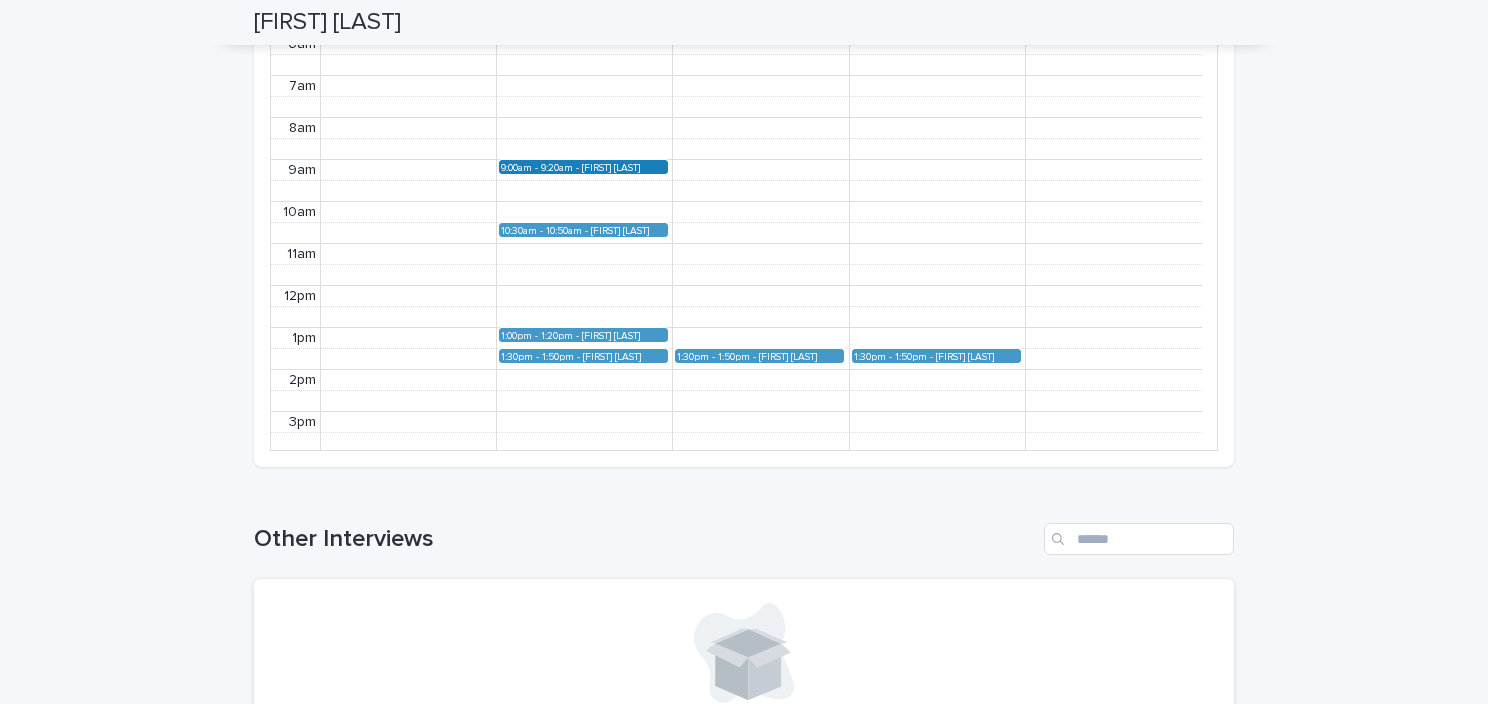 click on "[FIRST] [LAST] (Round 2)" at bounding box center [624, 167] 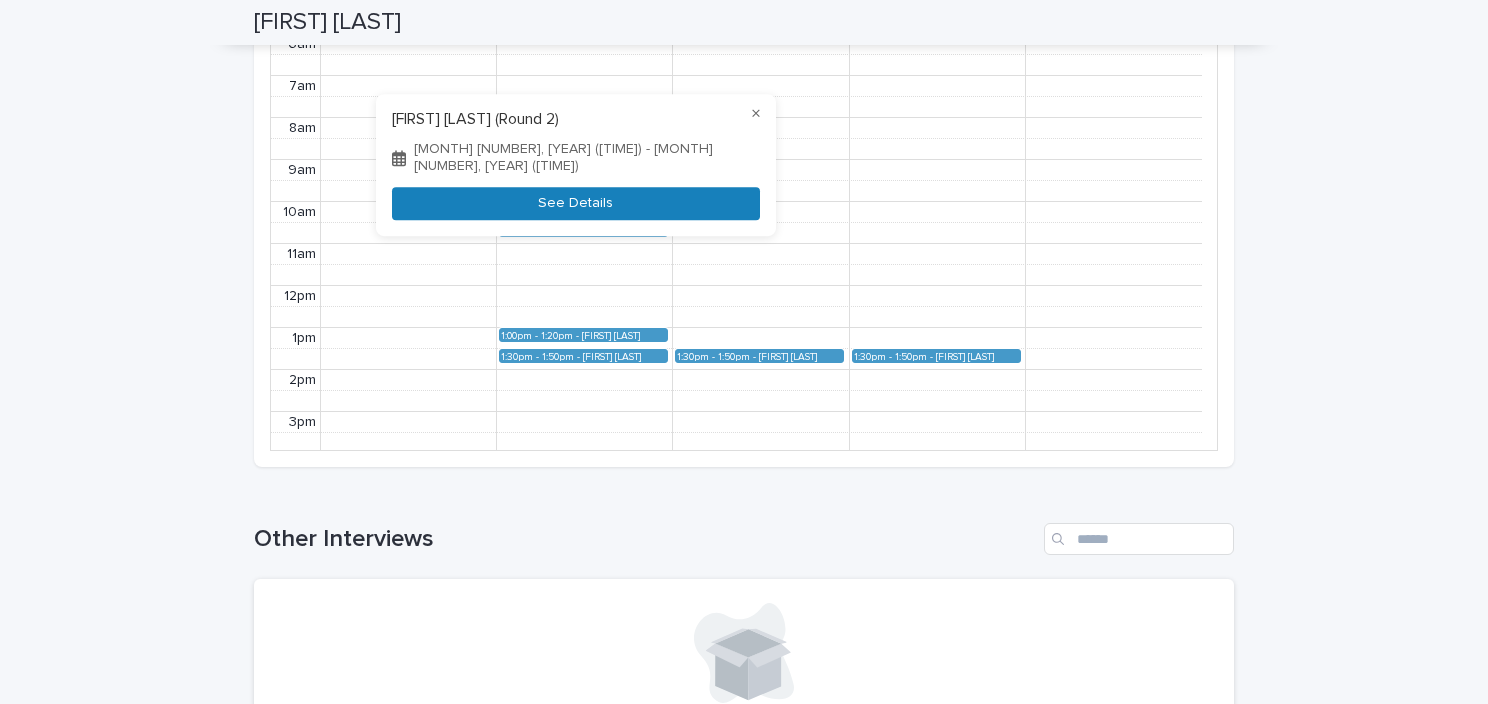 click on "See Details" at bounding box center [576, 203] 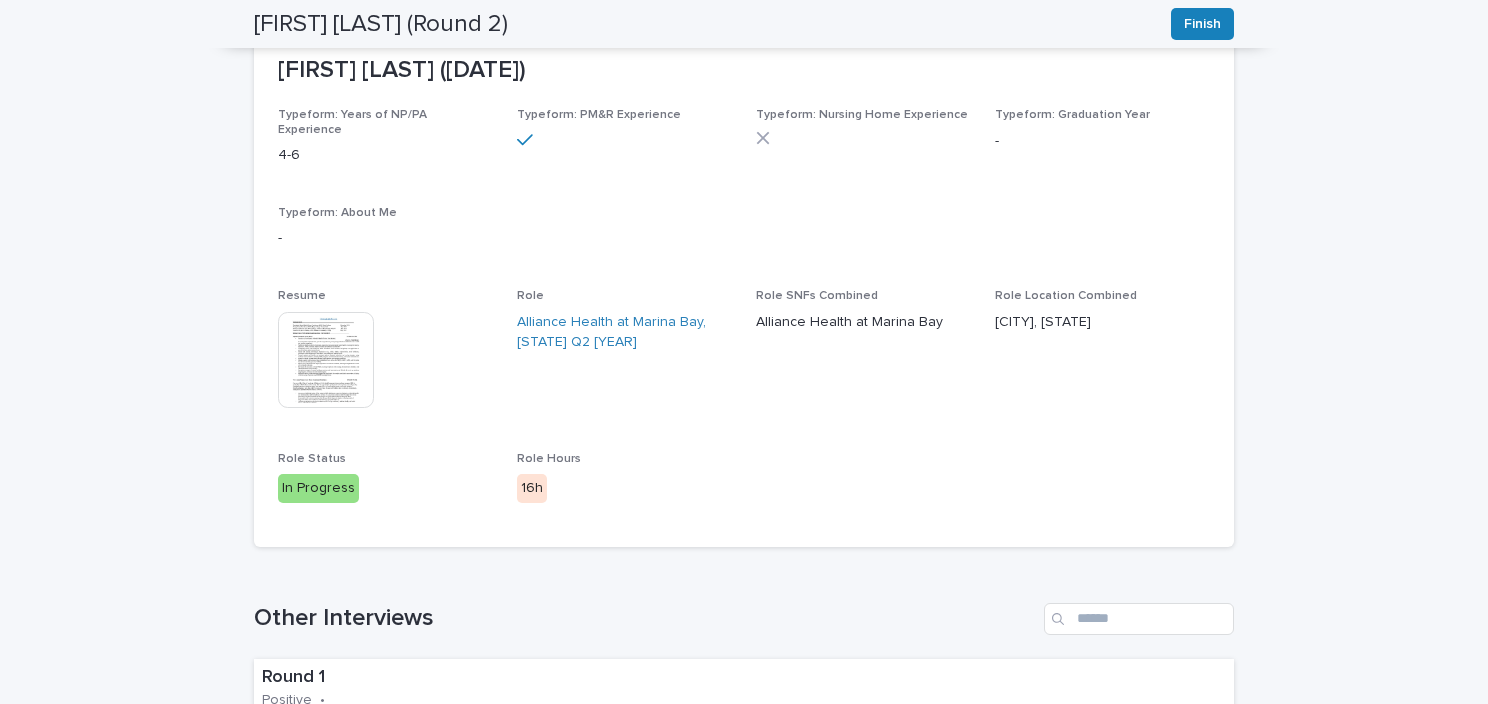 scroll, scrollTop: 200, scrollLeft: 0, axis: vertical 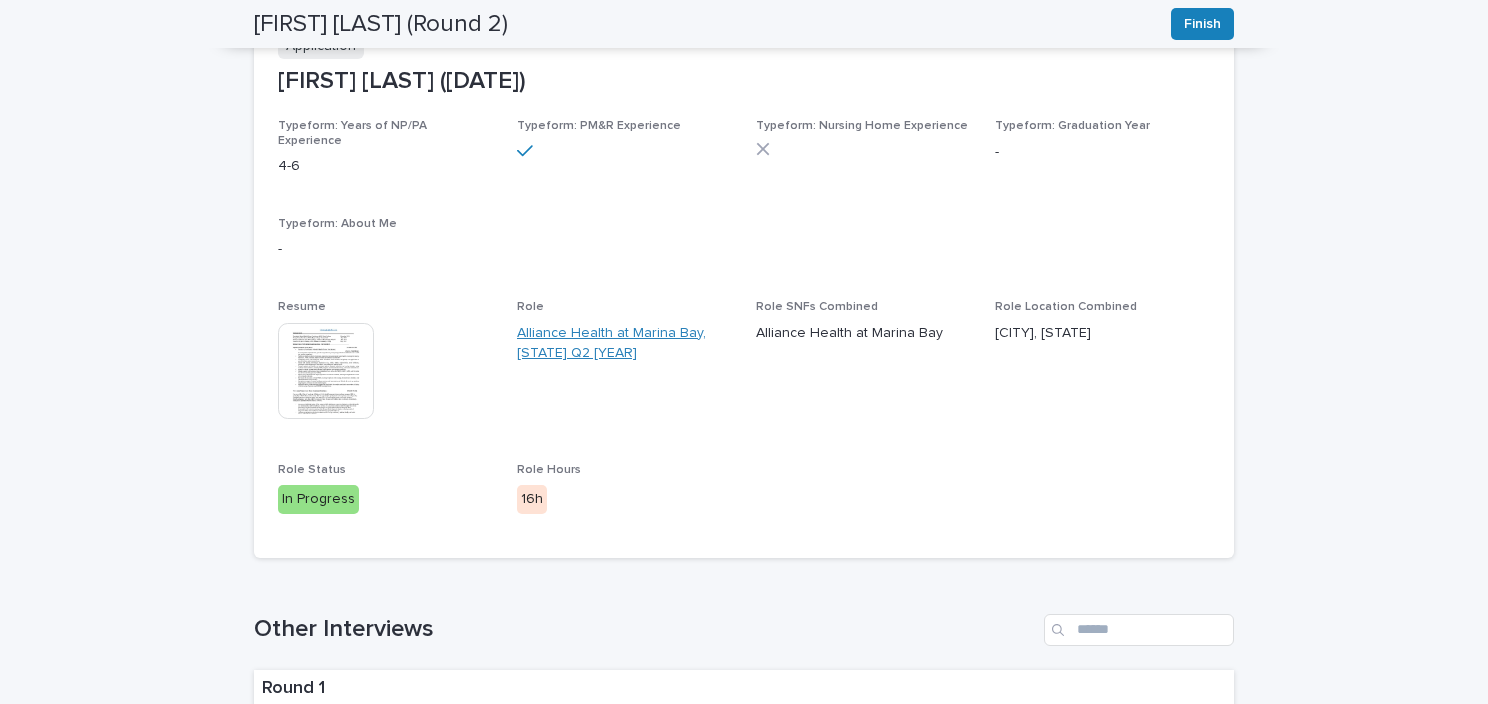 click on "[COMPANY] at [LOCATION], [STATE] [DATE]" at bounding box center [624, 344] 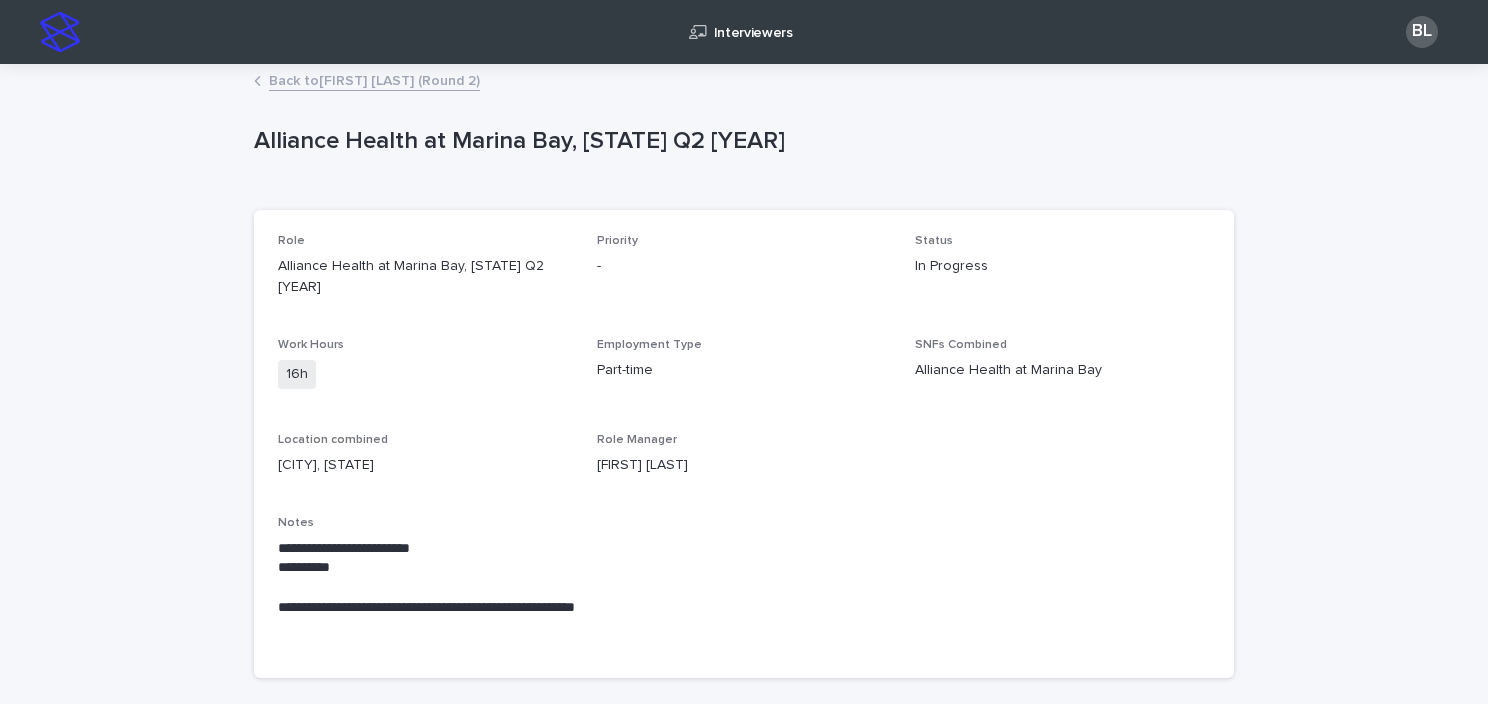 click on "Back to  Ifeoma Ugbo (Round 2)" at bounding box center (374, 79) 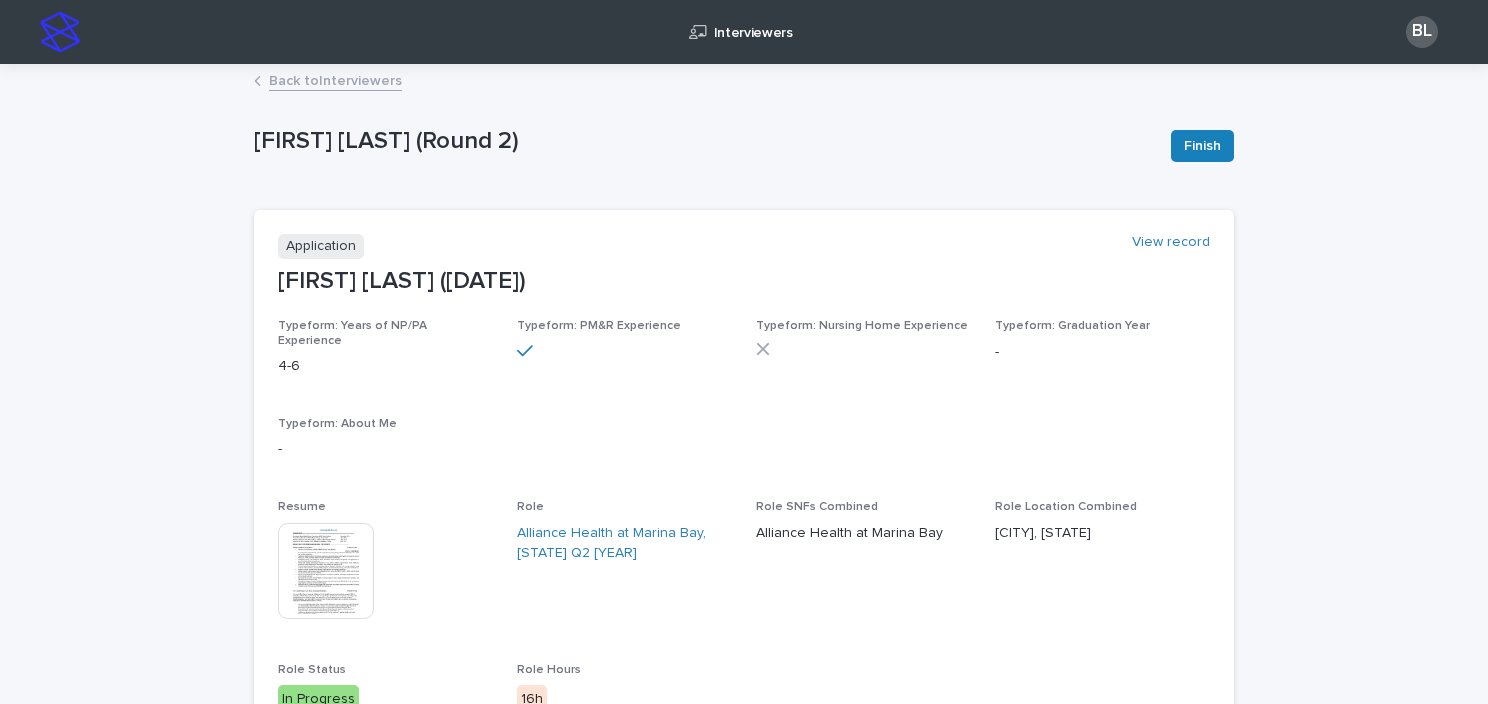 click at bounding box center (326, 571) 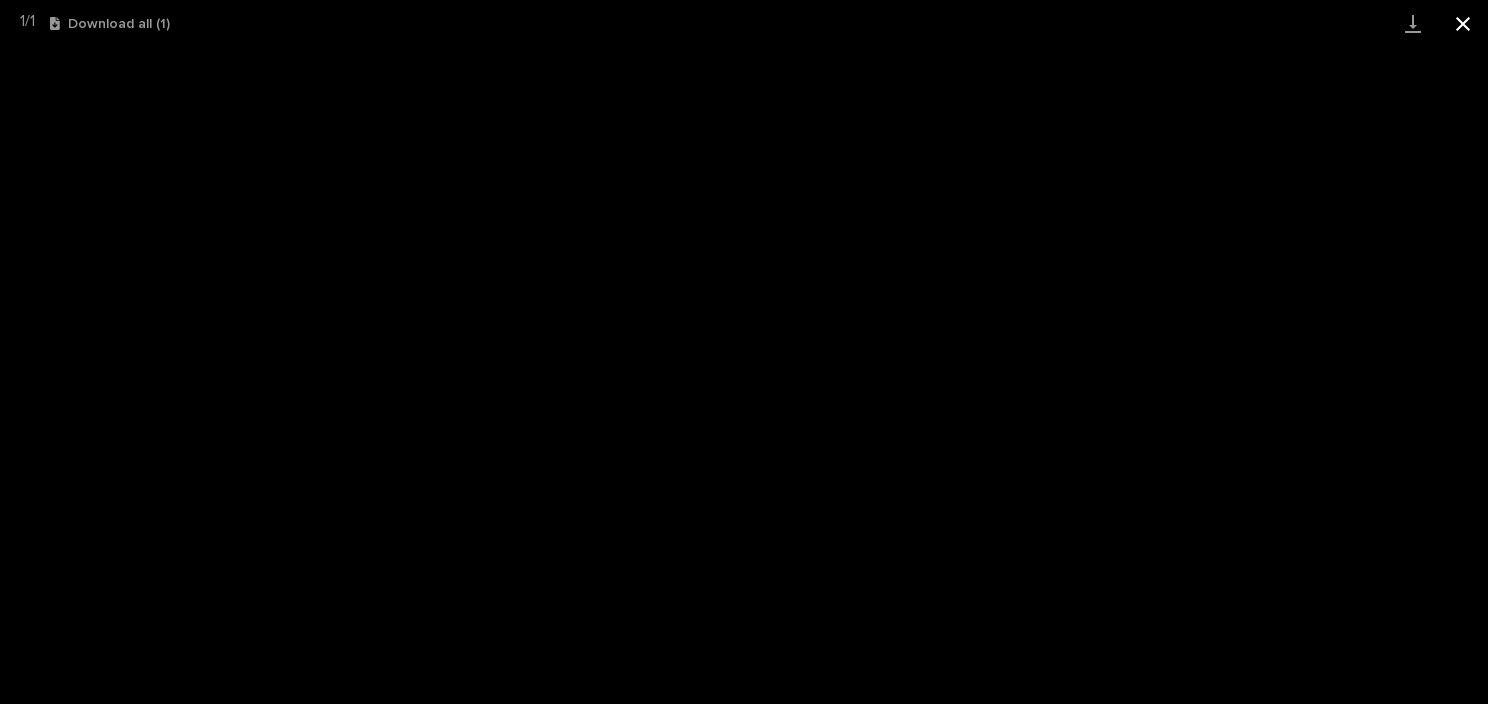 click at bounding box center [1463, 23] 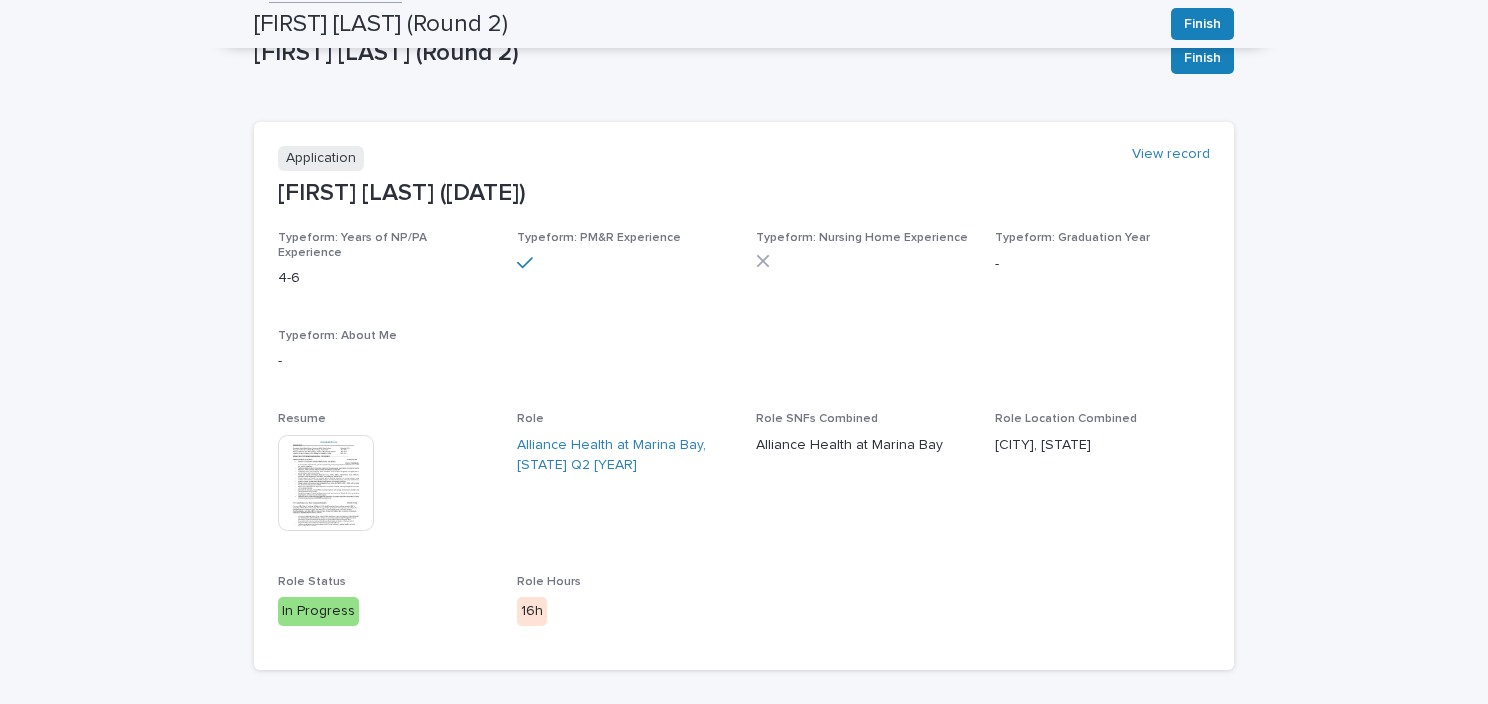 scroll, scrollTop: 0, scrollLeft: 0, axis: both 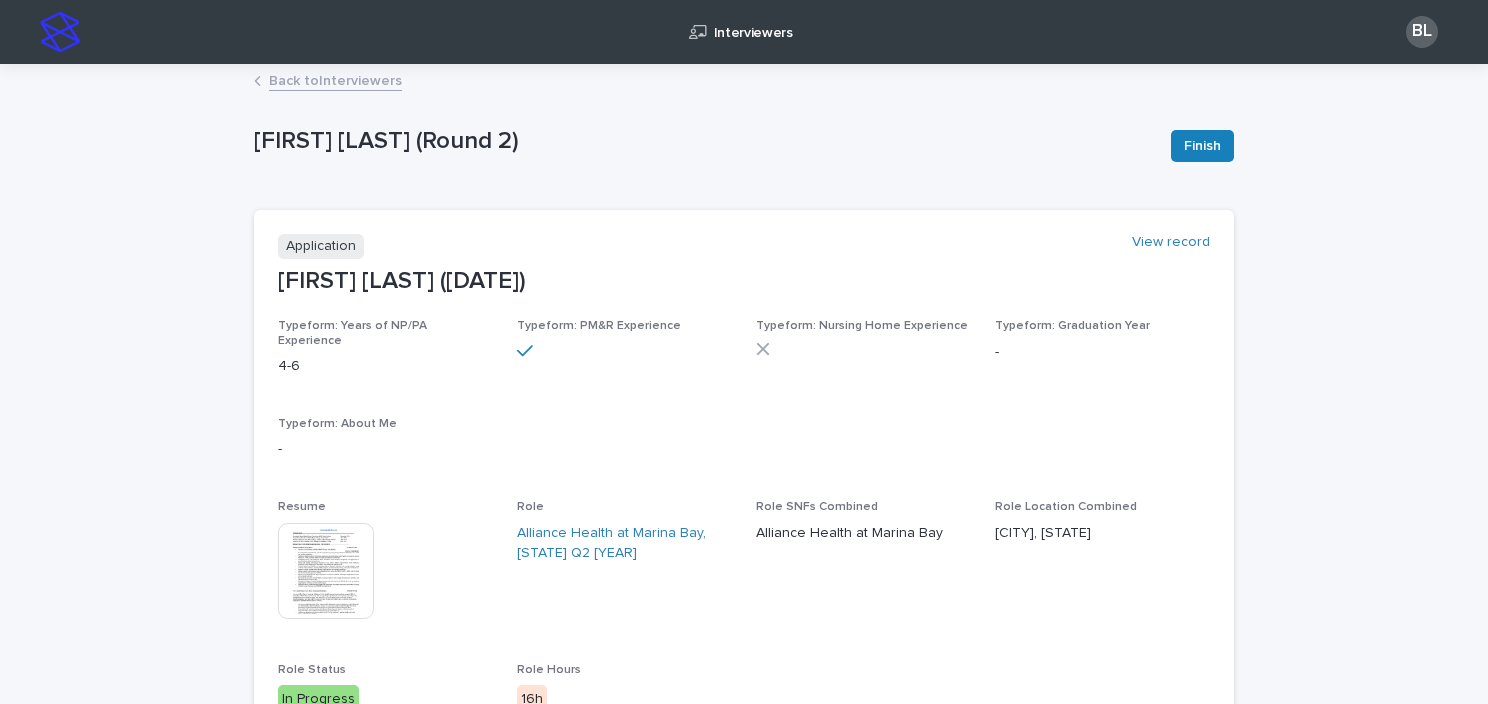 click on "Back to  Interviewers" at bounding box center (335, 79) 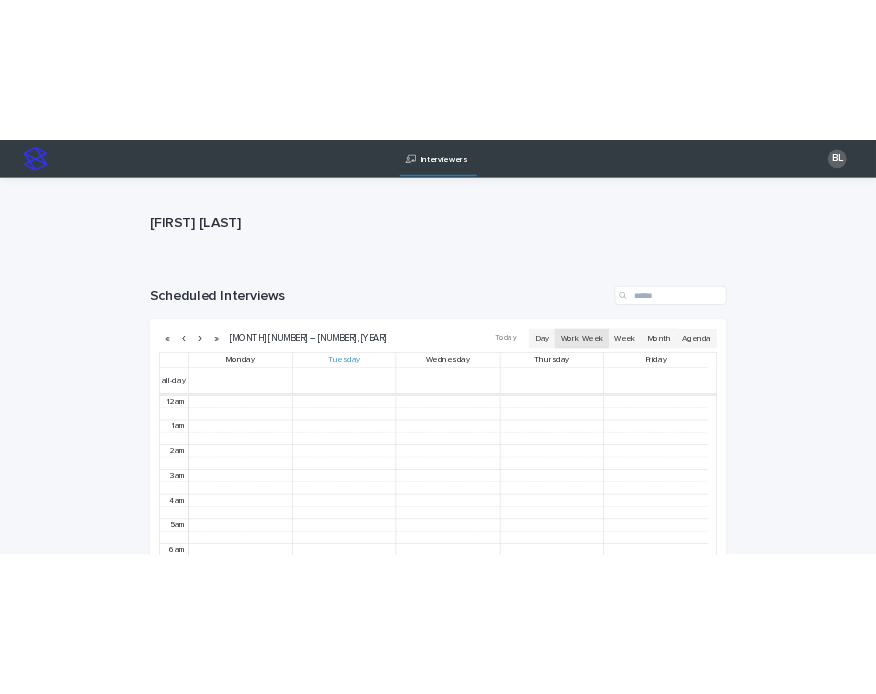 scroll, scrollTop: 252, scrollLeft: 0, axis: vertical 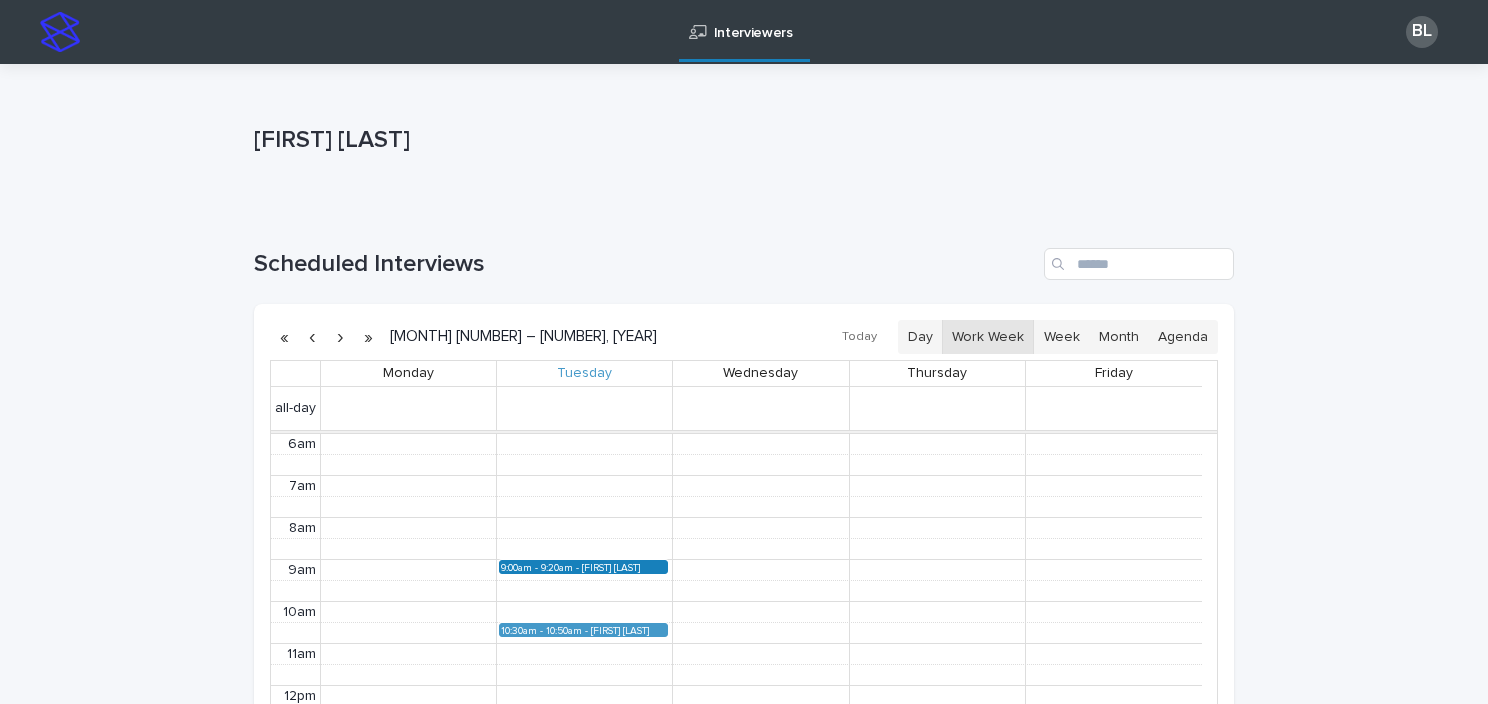 click on "[FIRST] [LAST] (Round 2)" at bounding box center (624, 567) 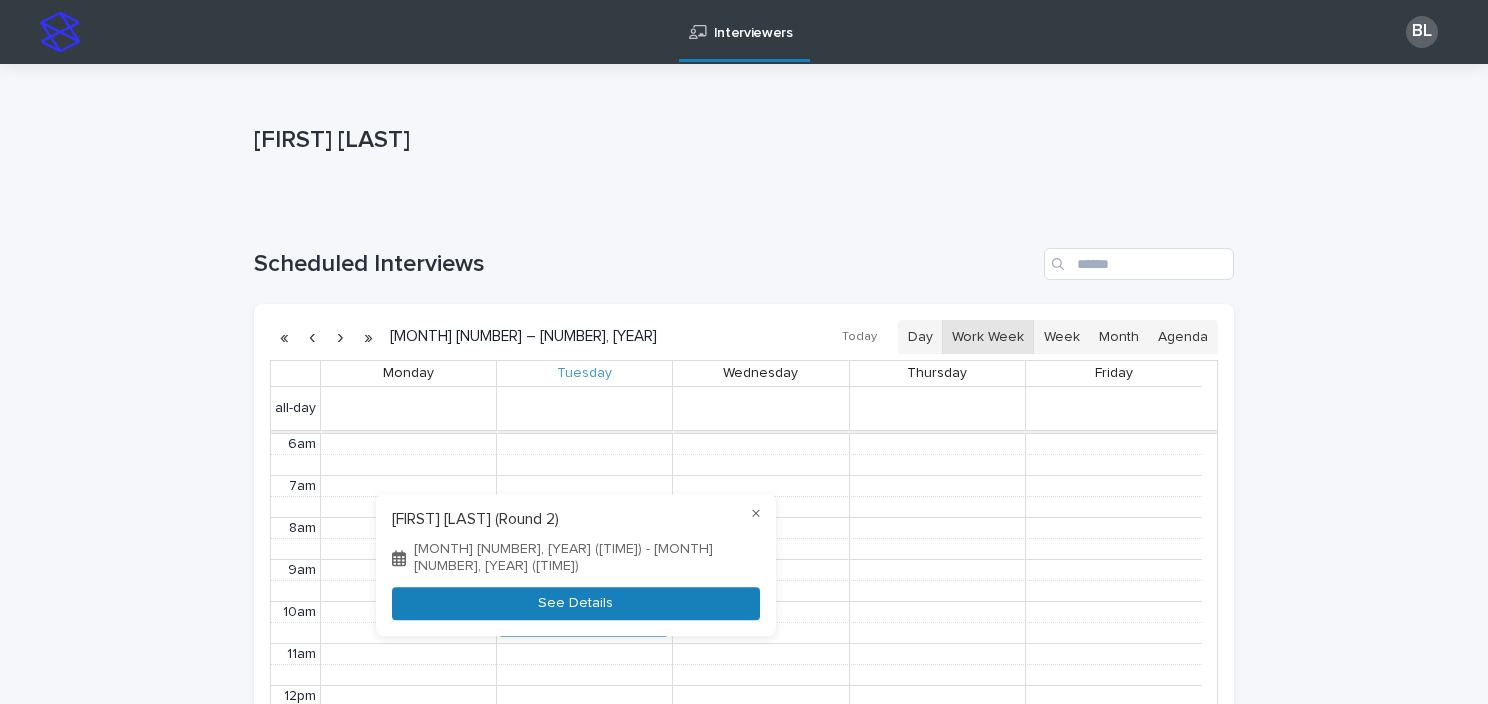 click on "See Details" at bounding box center [576, 603] 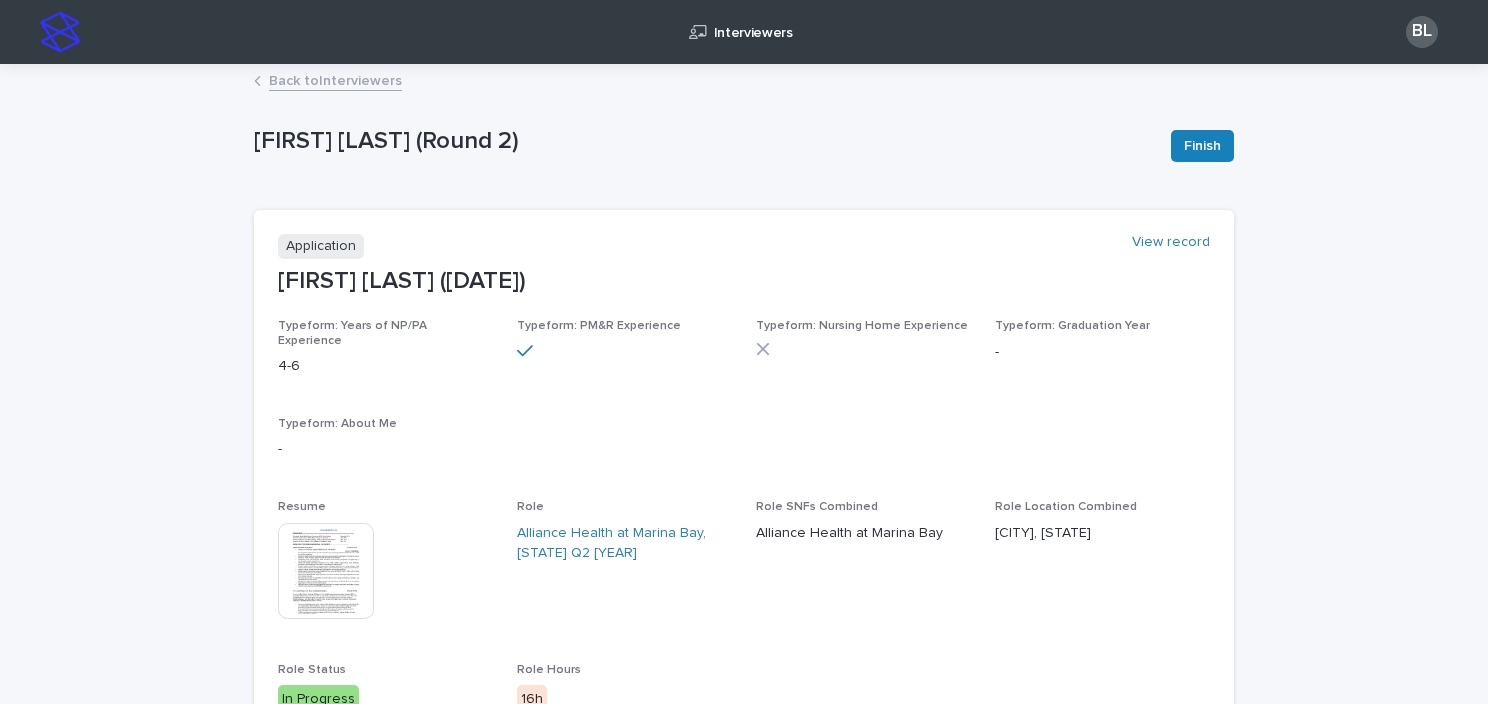 click at bounding box center [326, 571] 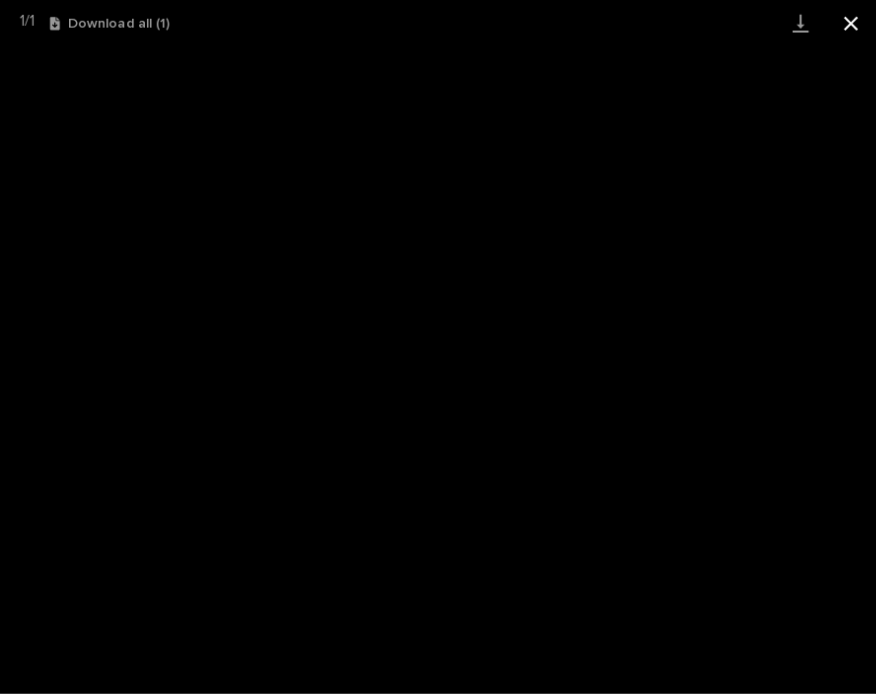 click at bounding box center [851, 23] 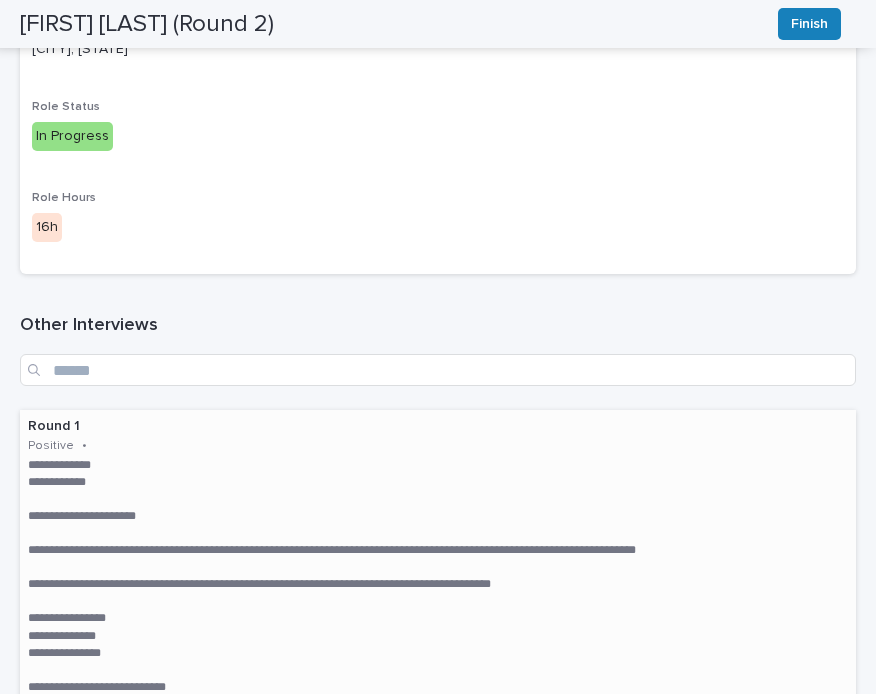 scroll, scrollTop: 1100, scrollLeft: 0, axis: vertical 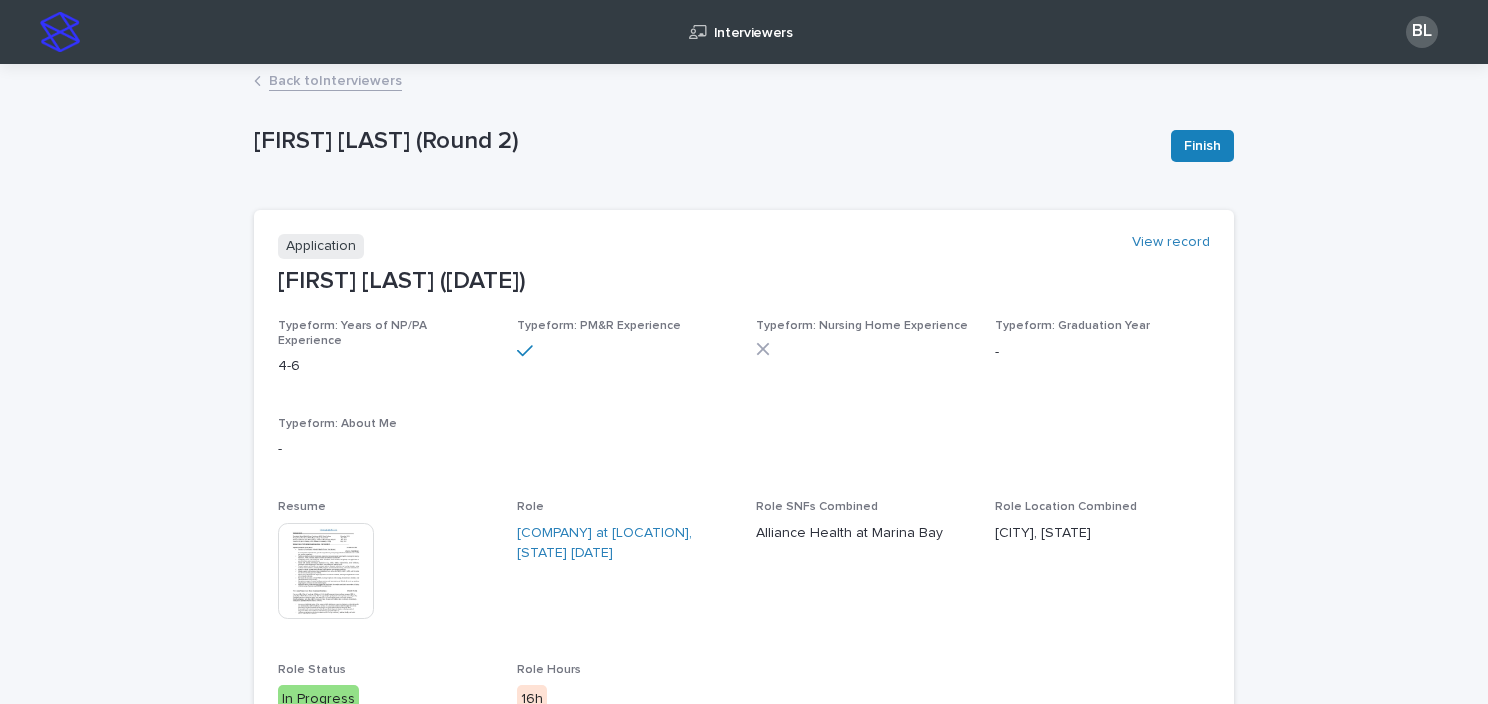 click on "Finish" at bounding box center [1198, 146] 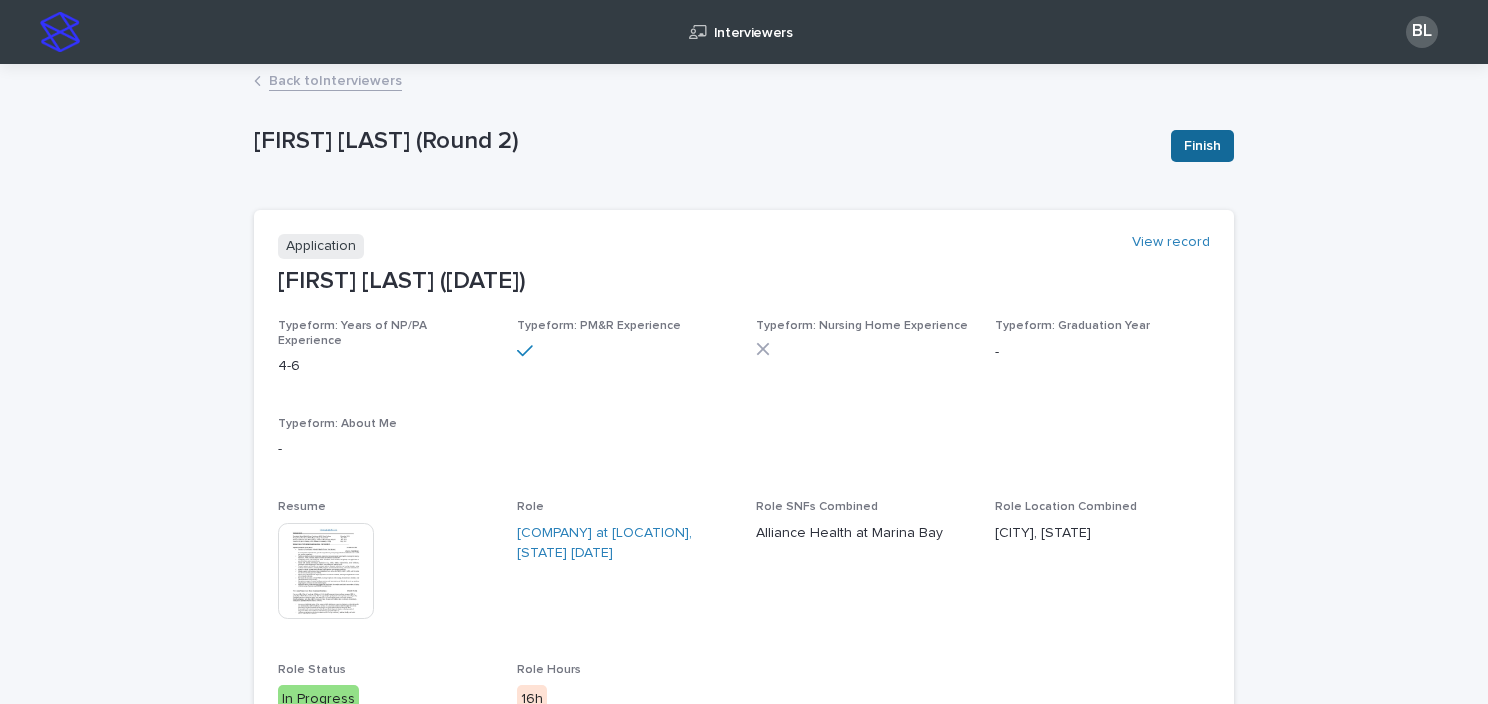 click on "Finish" at bounding box center (1202, 146) 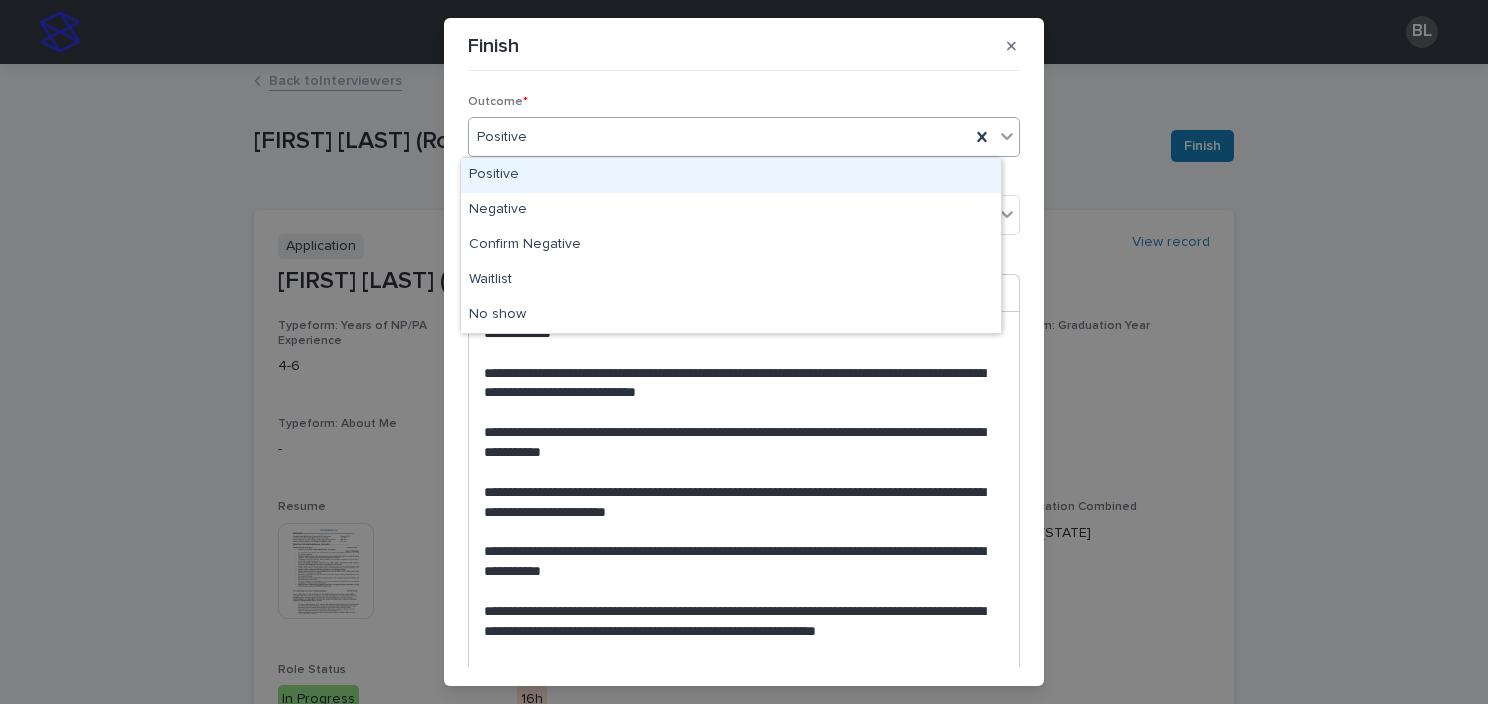 click at bounding box center (530, 137) 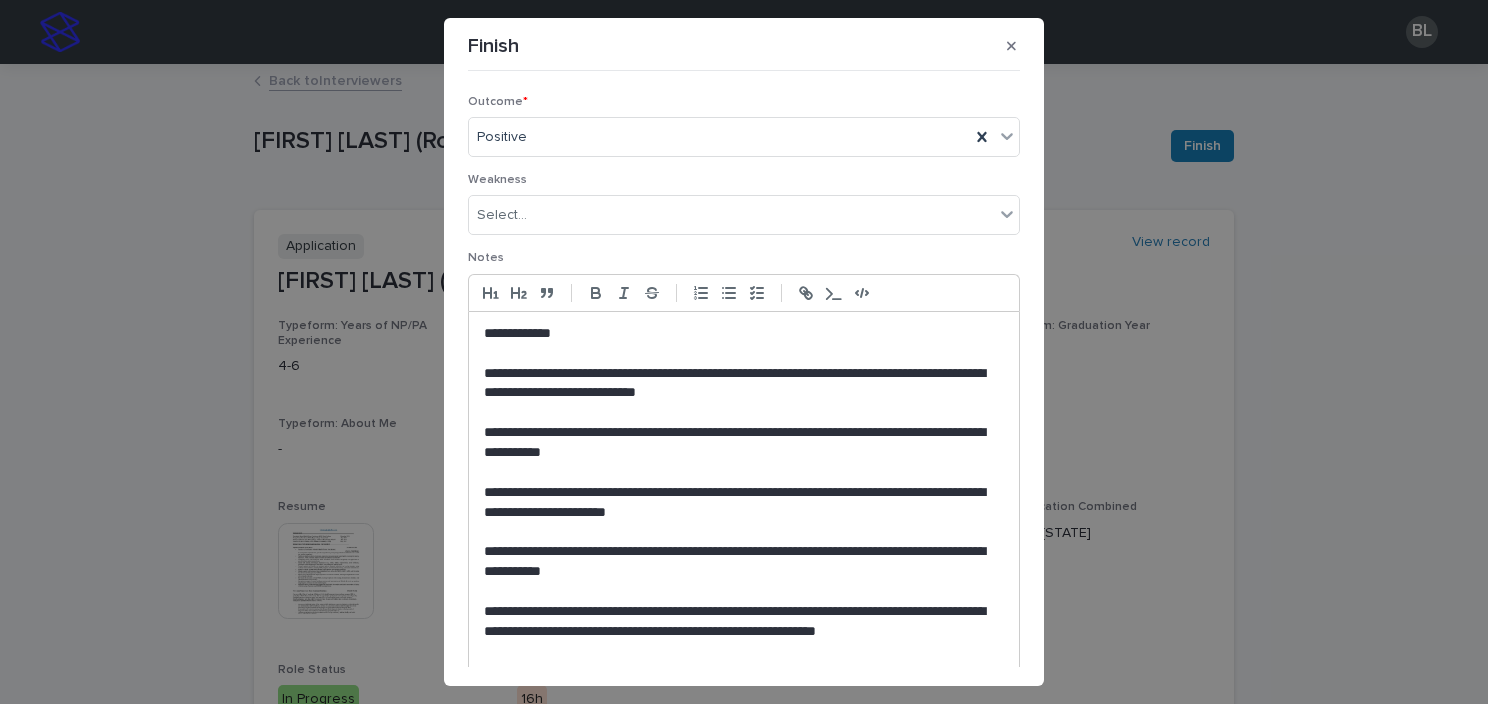 click on "**********" at bounding box center (744, 552) 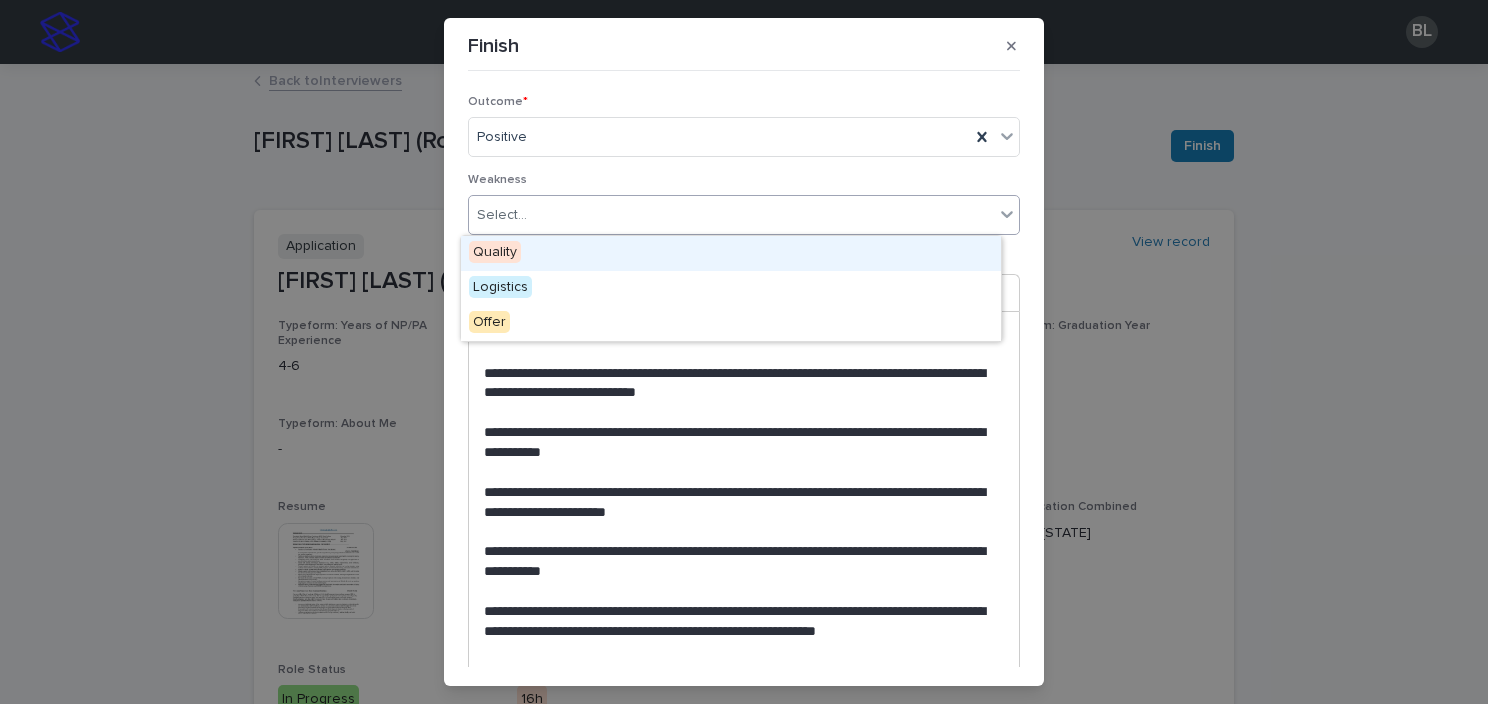 click on "Select..." at bounding box center (731, 215) 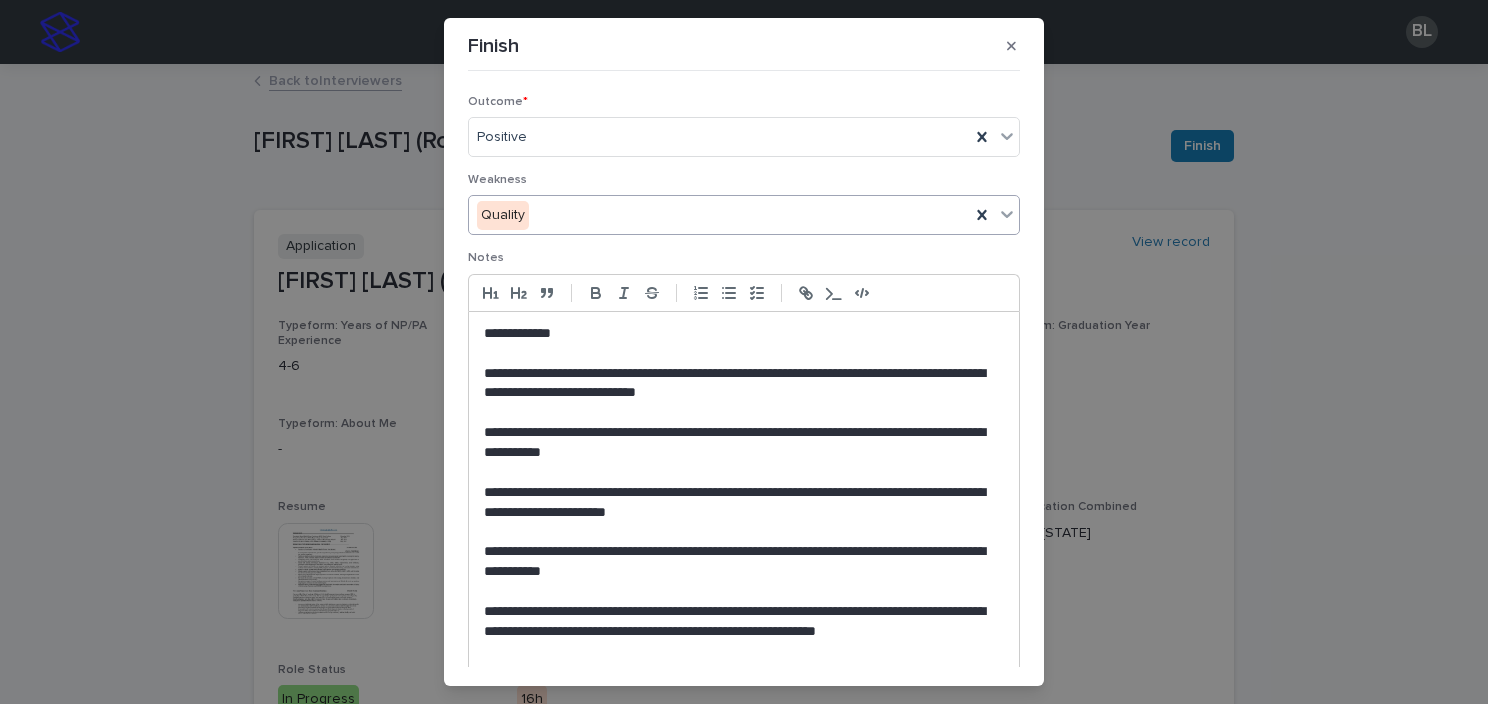 click on "**********" at bounding box center (739, 334) 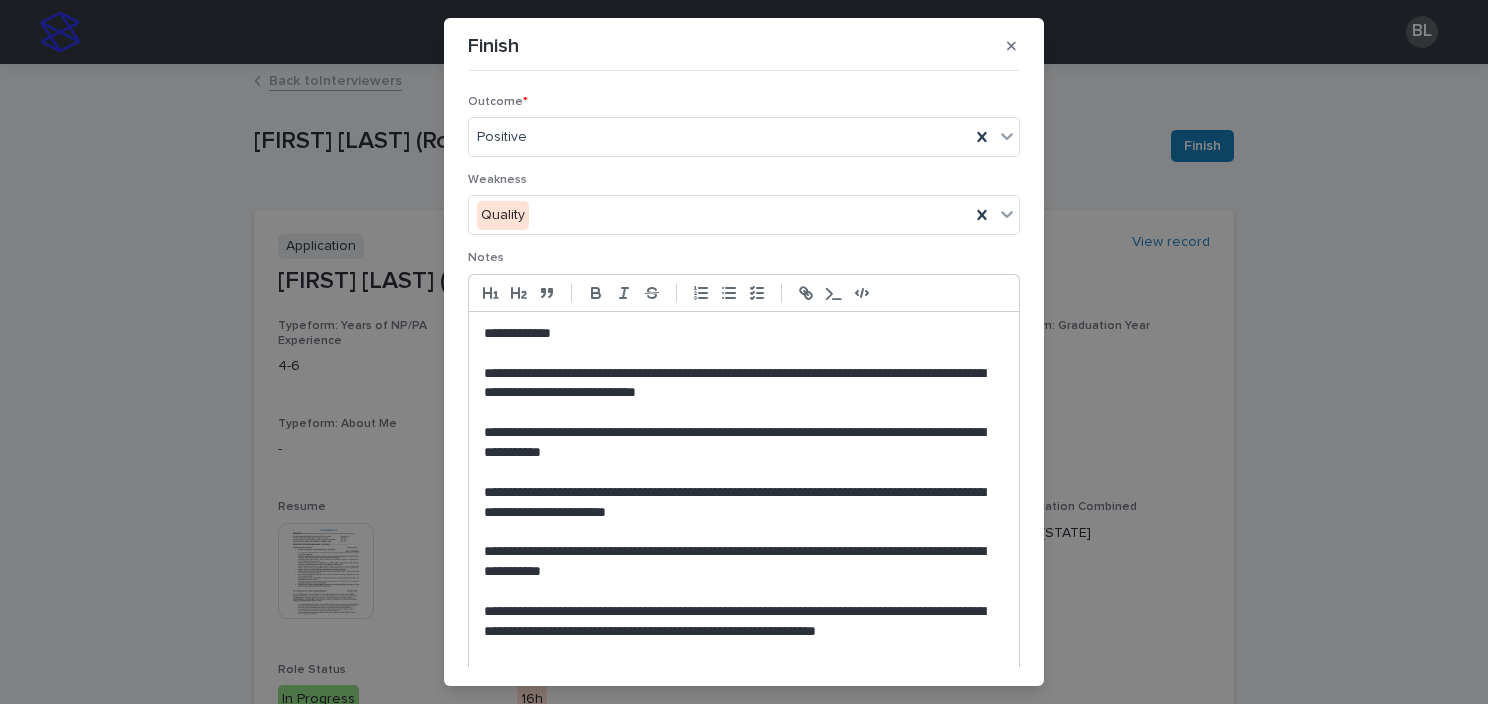 type 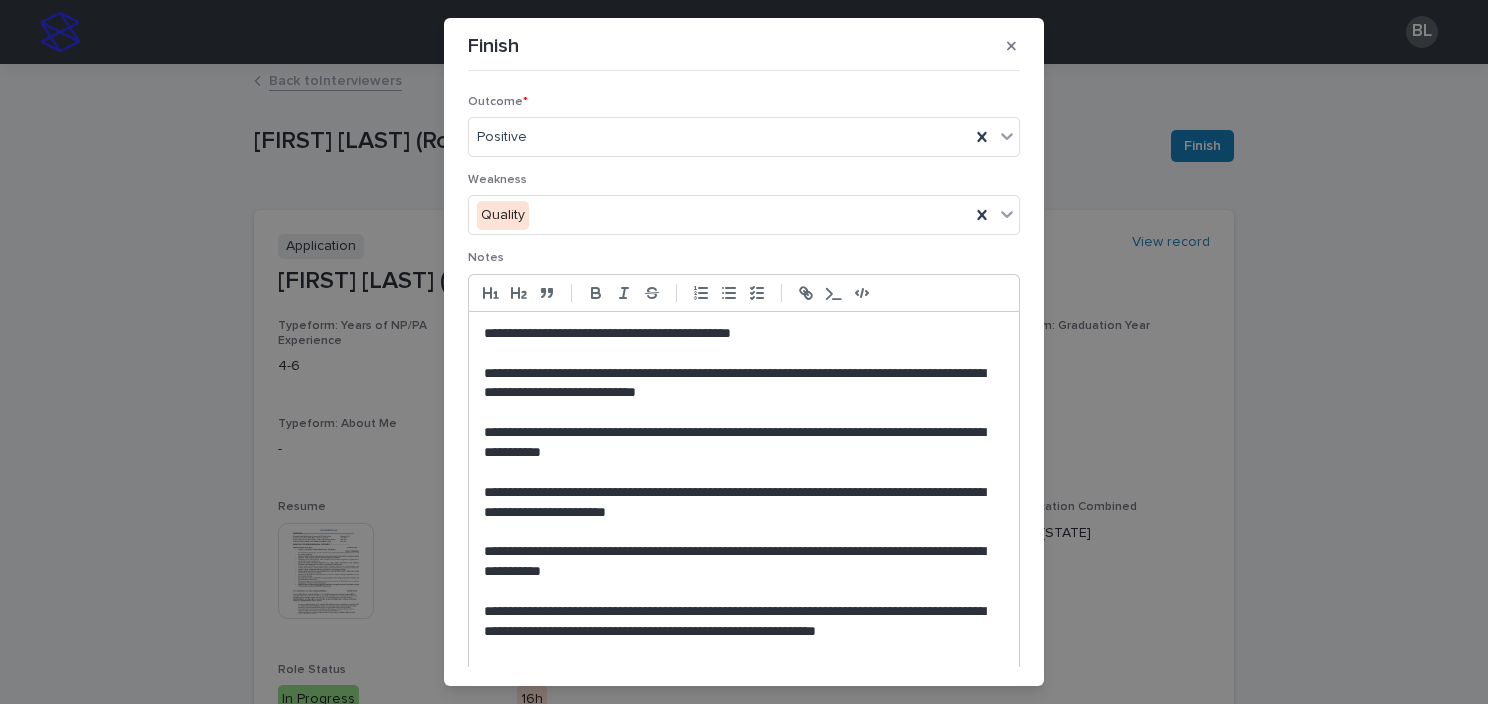 click on "**********" at bounding box center (739, 384) 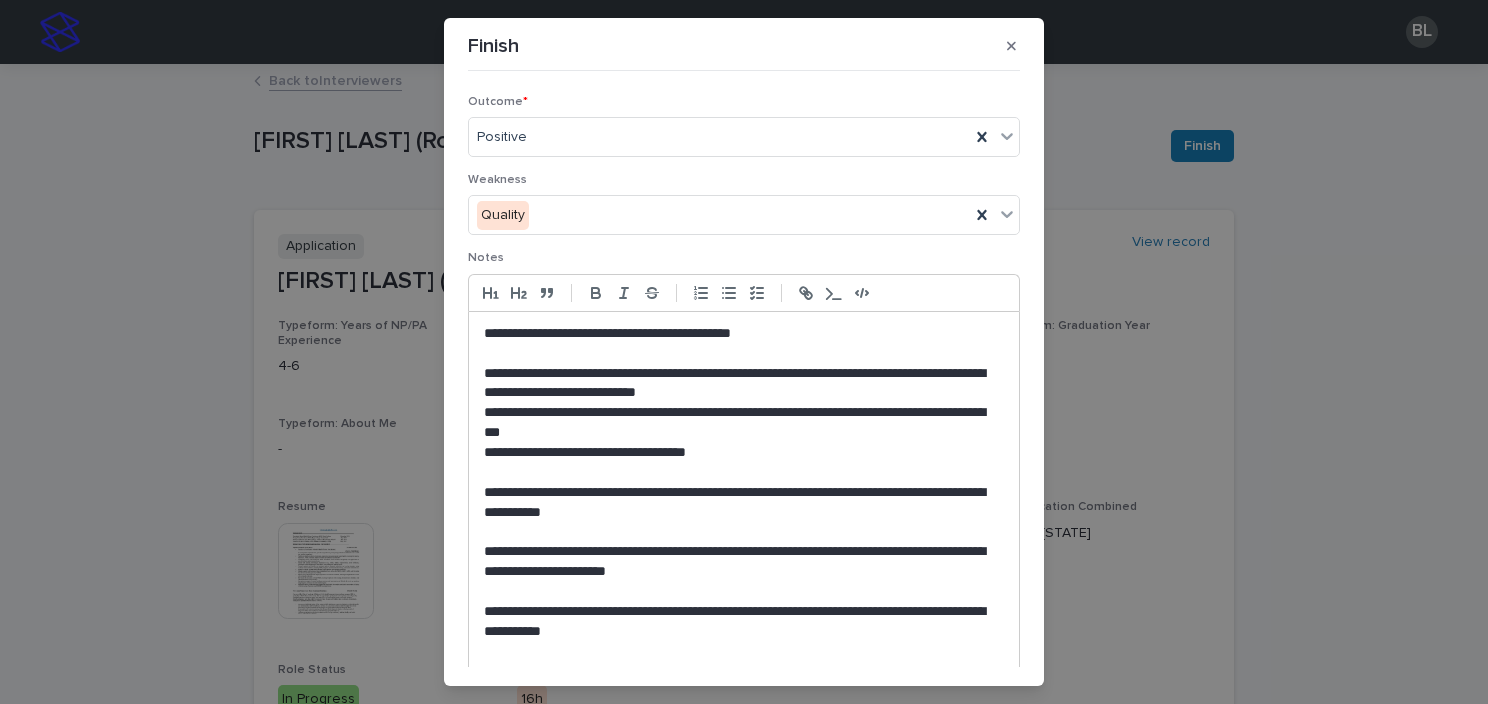 click on "**********" at bounding box center [739, 453] 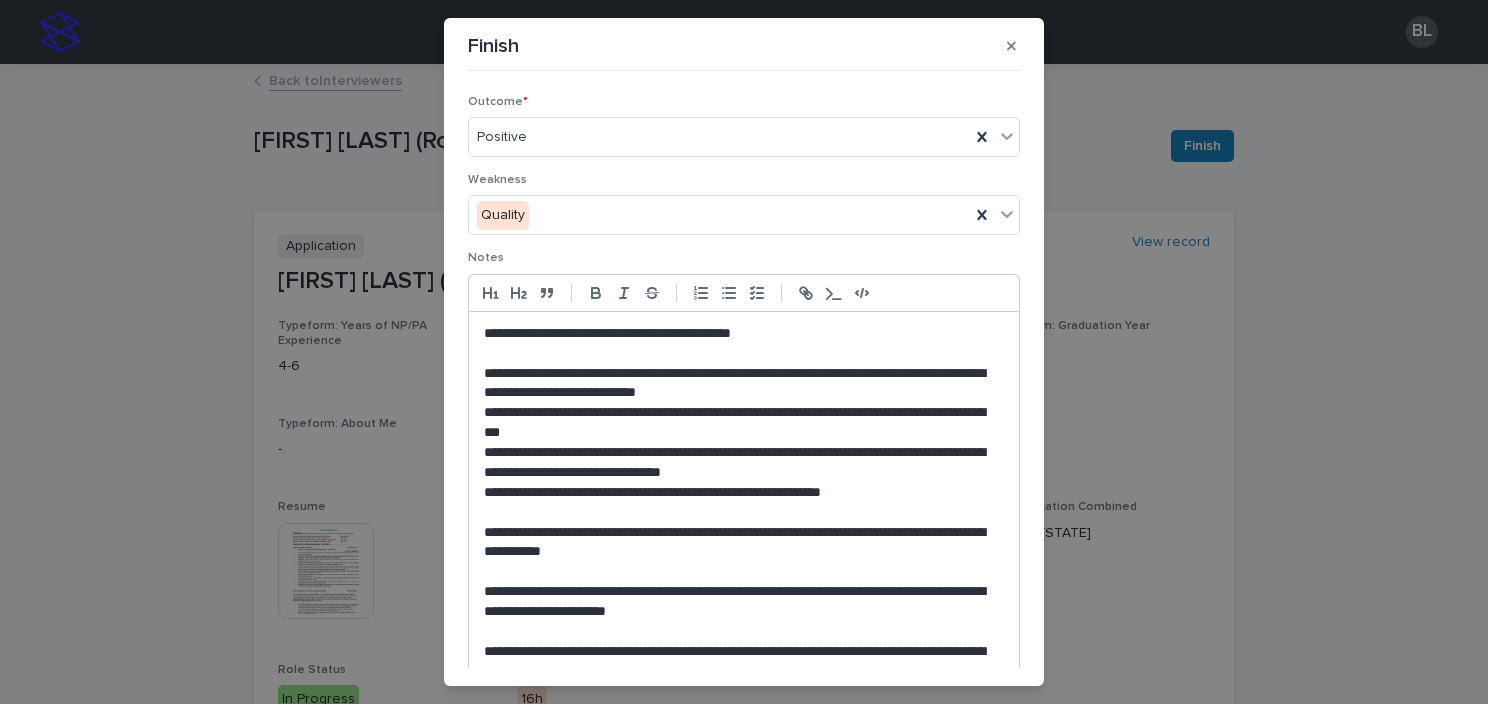 scroll, scrollTop: 100, scrollLeft: 0, axis: vertical 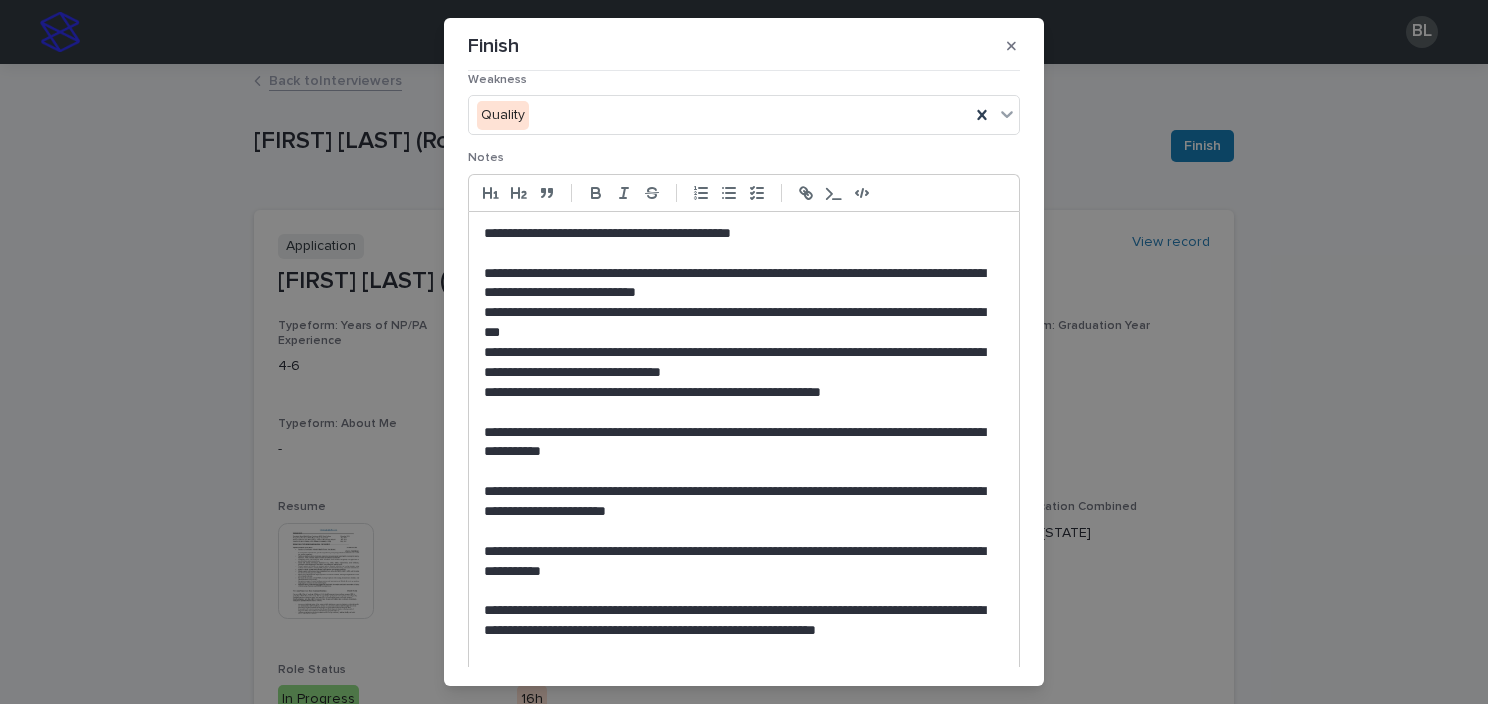 click on "**********" at bounding box center (739, 443) 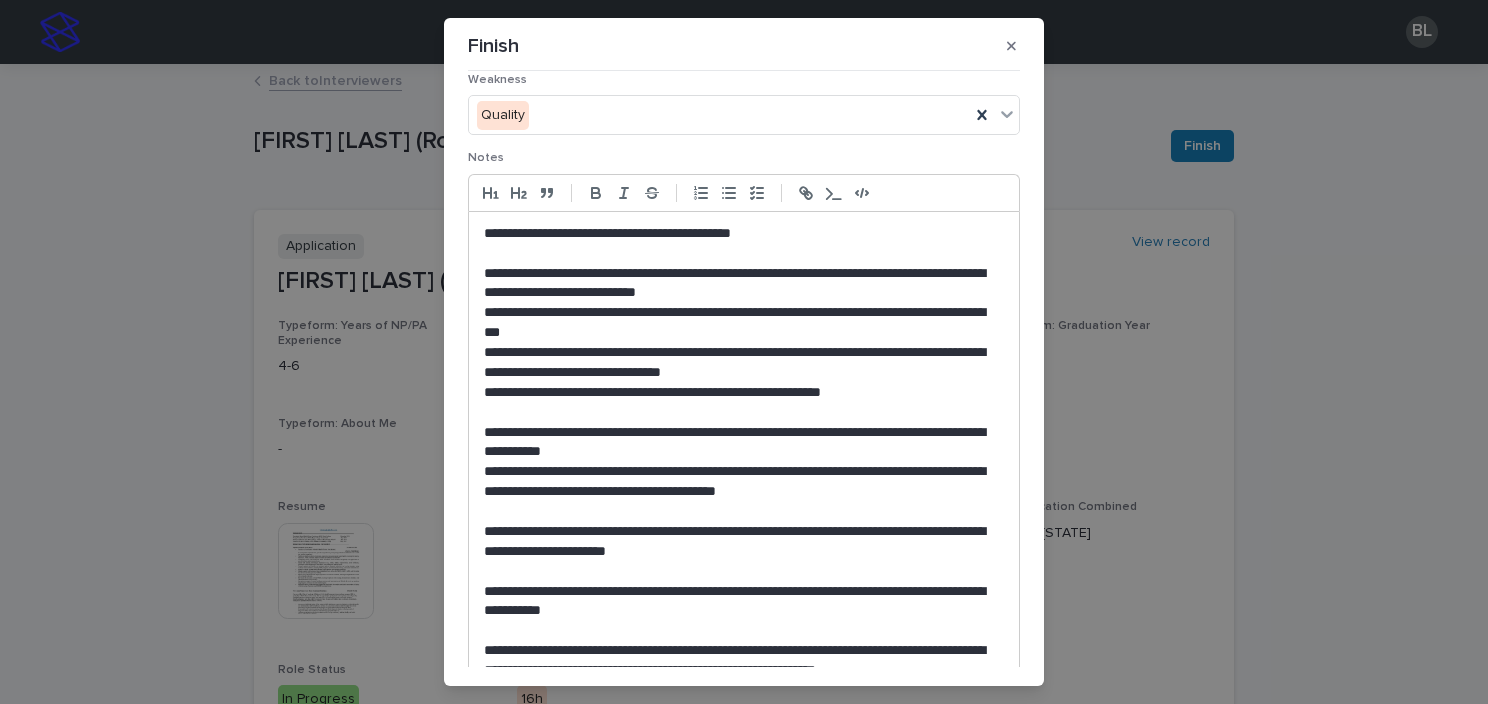 click on "**********" at bounding box center [739, 542] 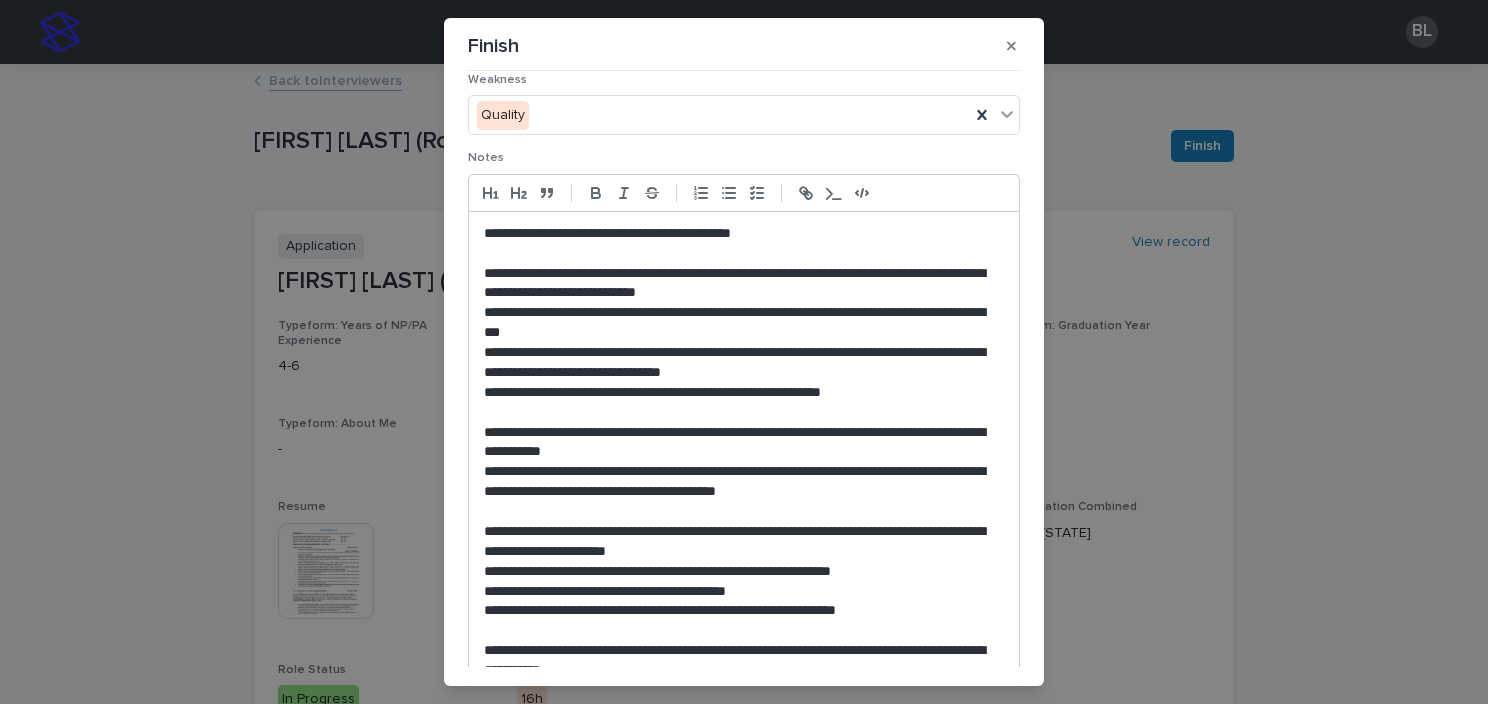 scroll, scrollTop: 400, scrollLeft: 0, axis: vertical 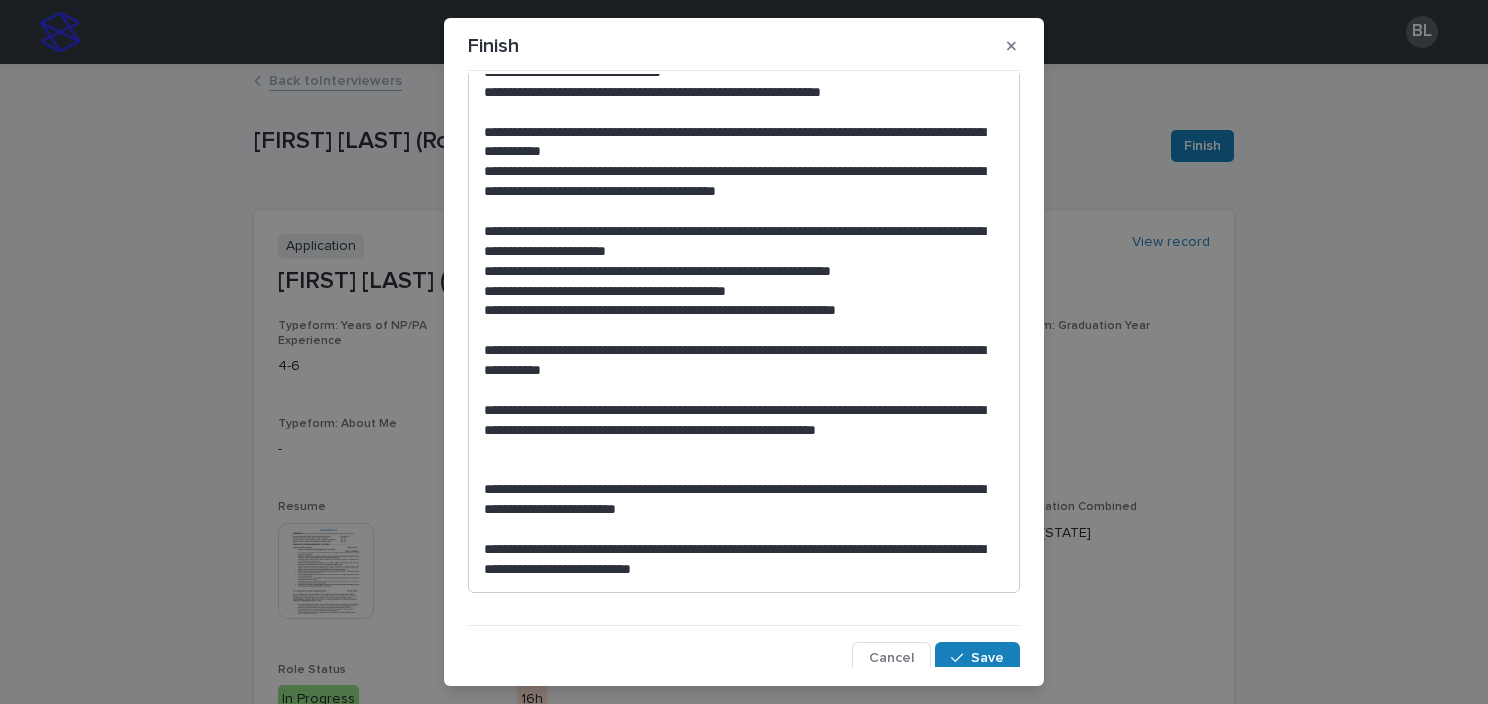click on "**********" at bounding box center (739, 431) 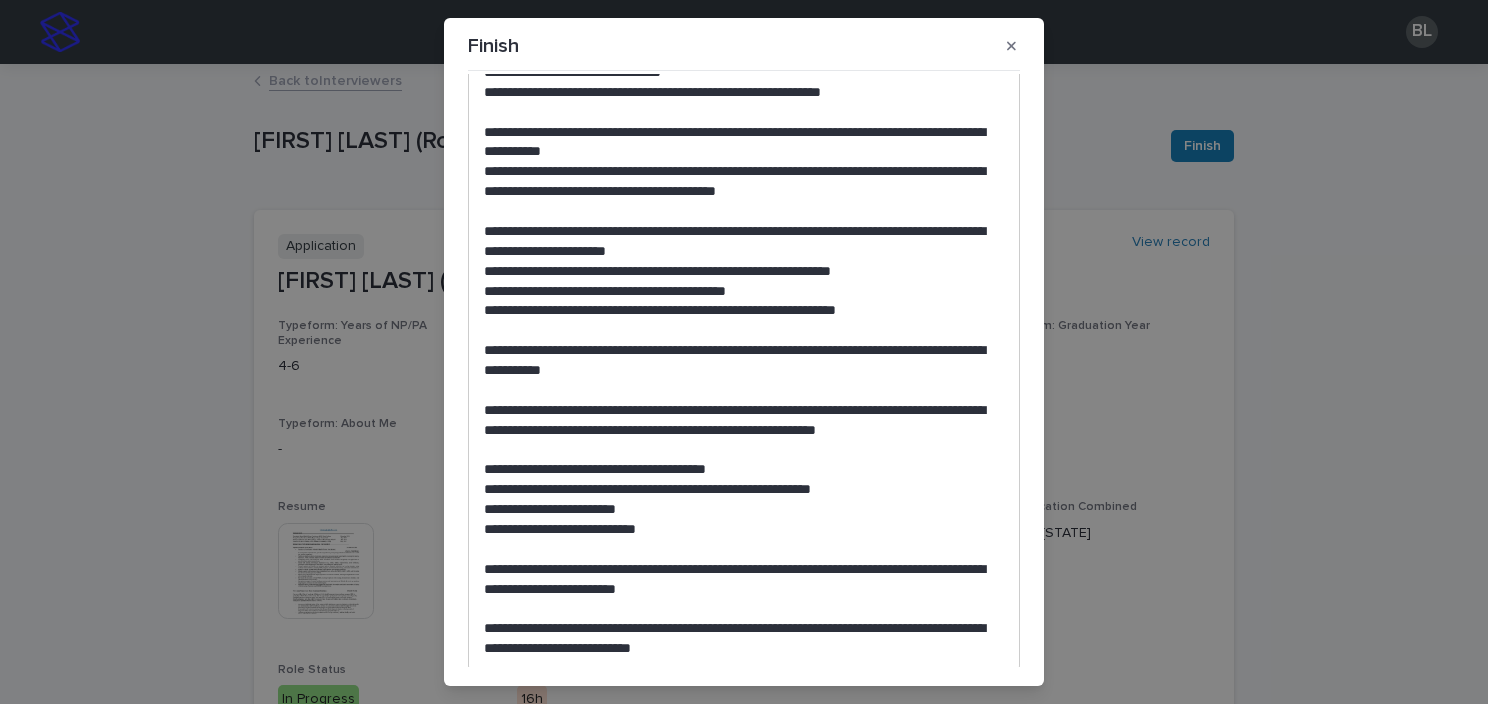 click on "**********" at bounding box center (739, 530) 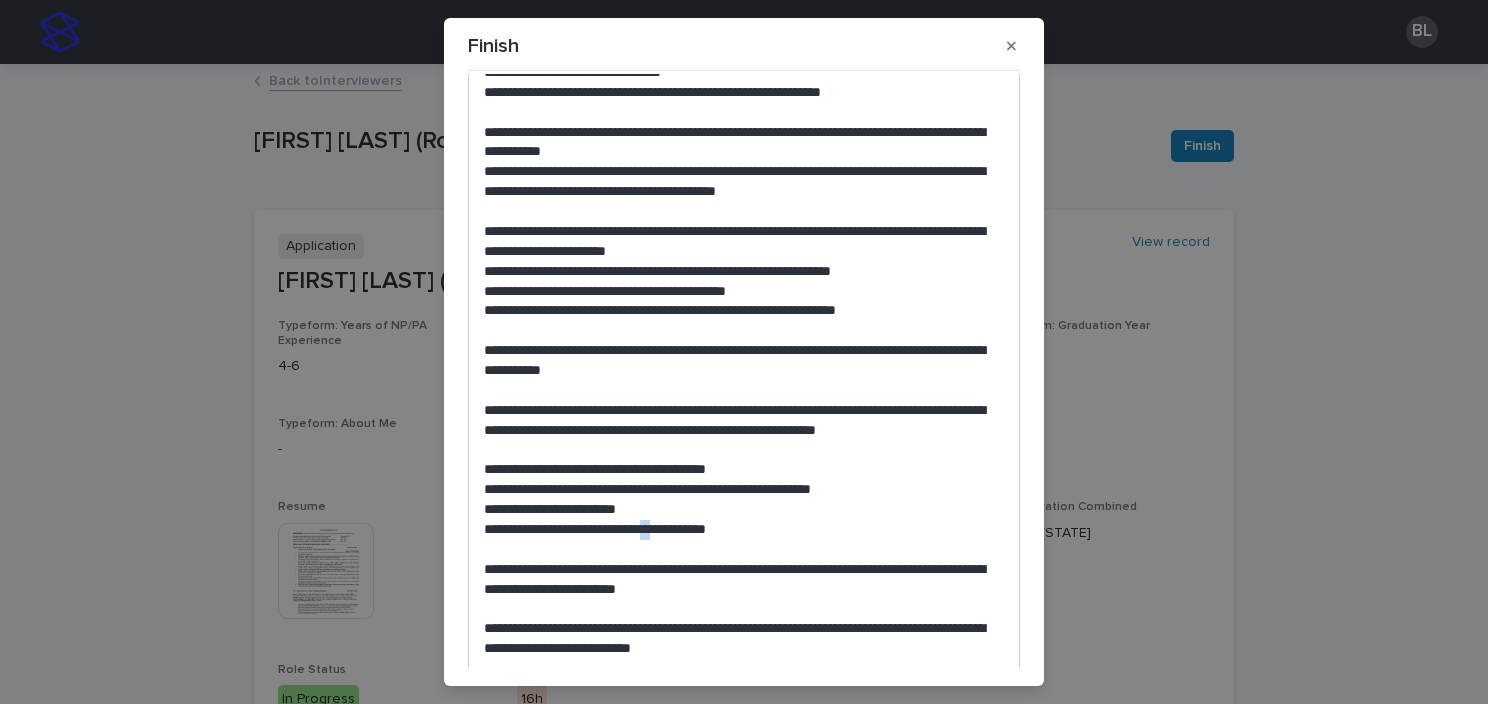 drag, startPoint x: 667, startPoint y: 525, endPoint x: 682, endPoint y: 525, distance: 15 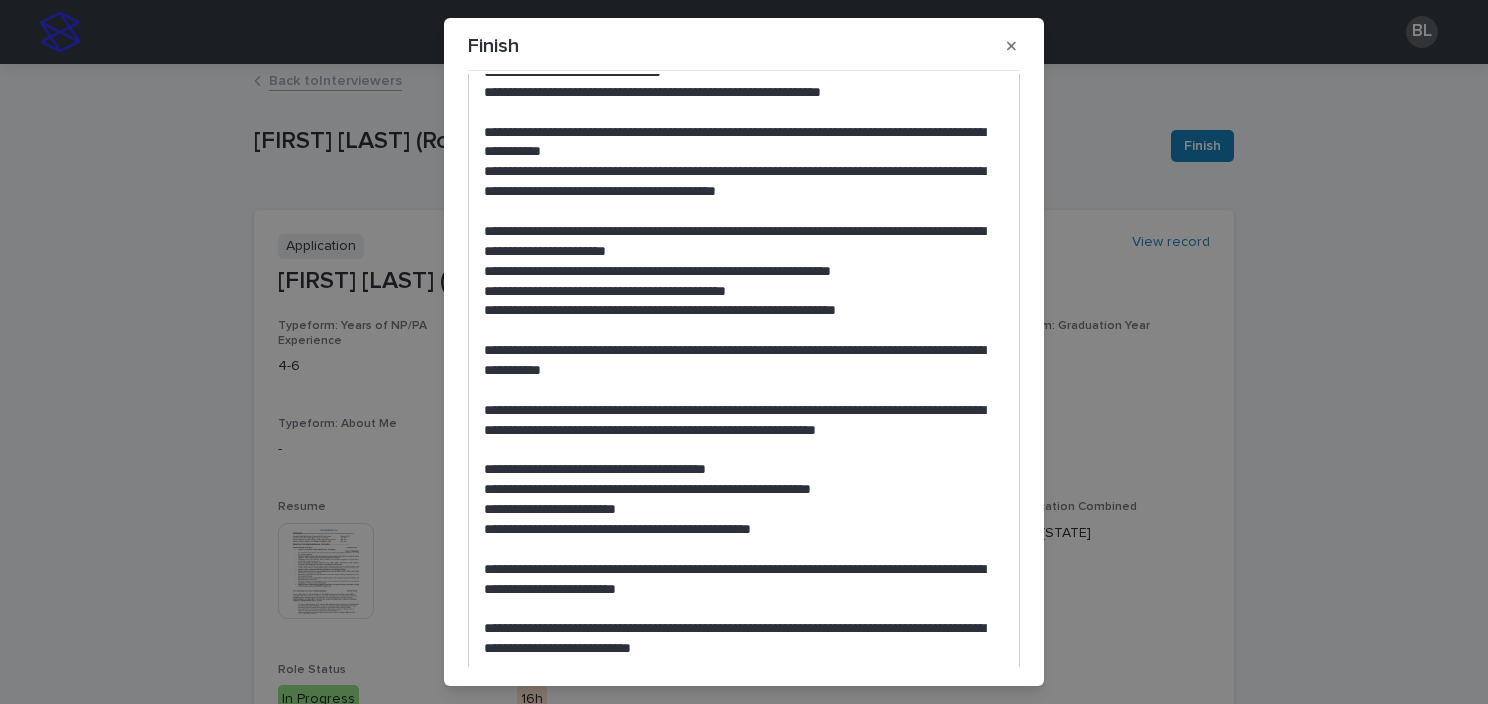 click on "**********" at bounding box center [739, 530] 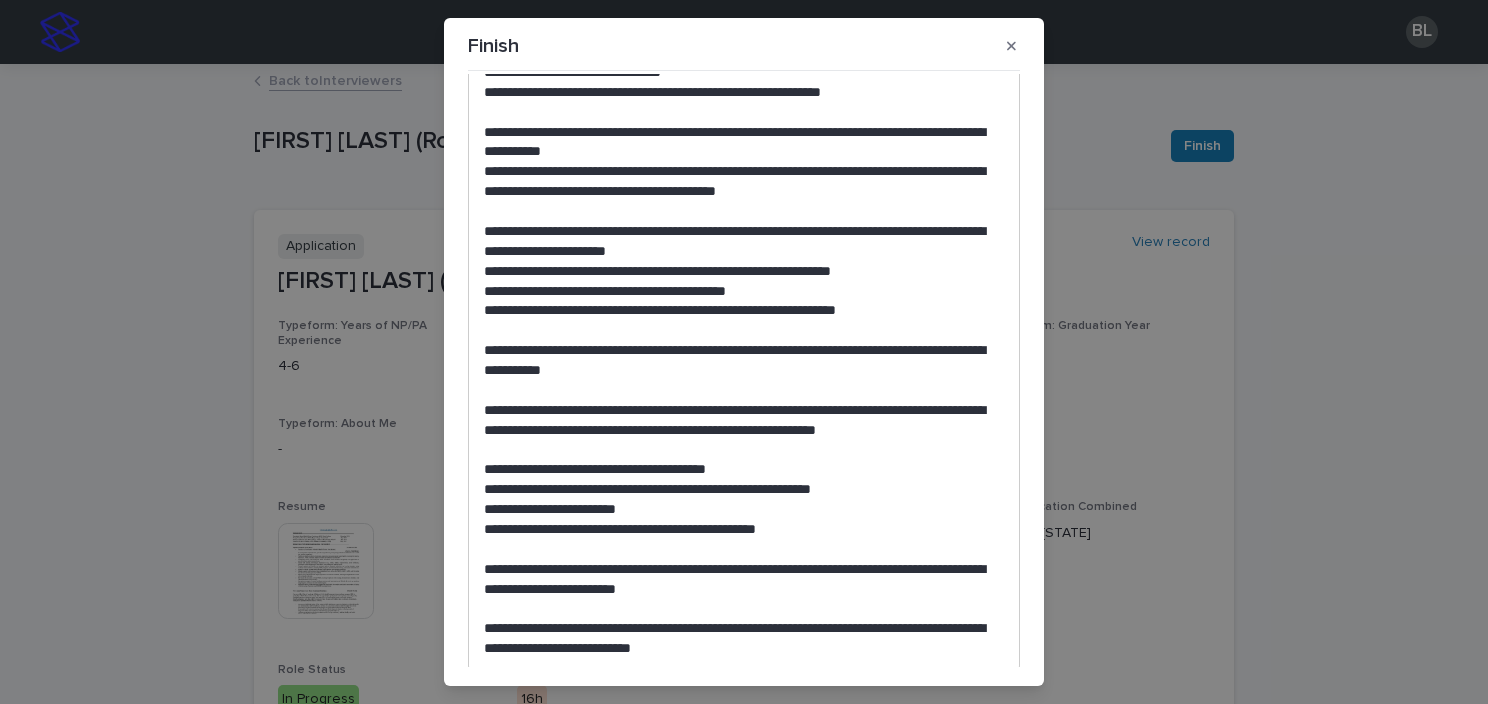 click on "**********" at bounding box center [739, 580] 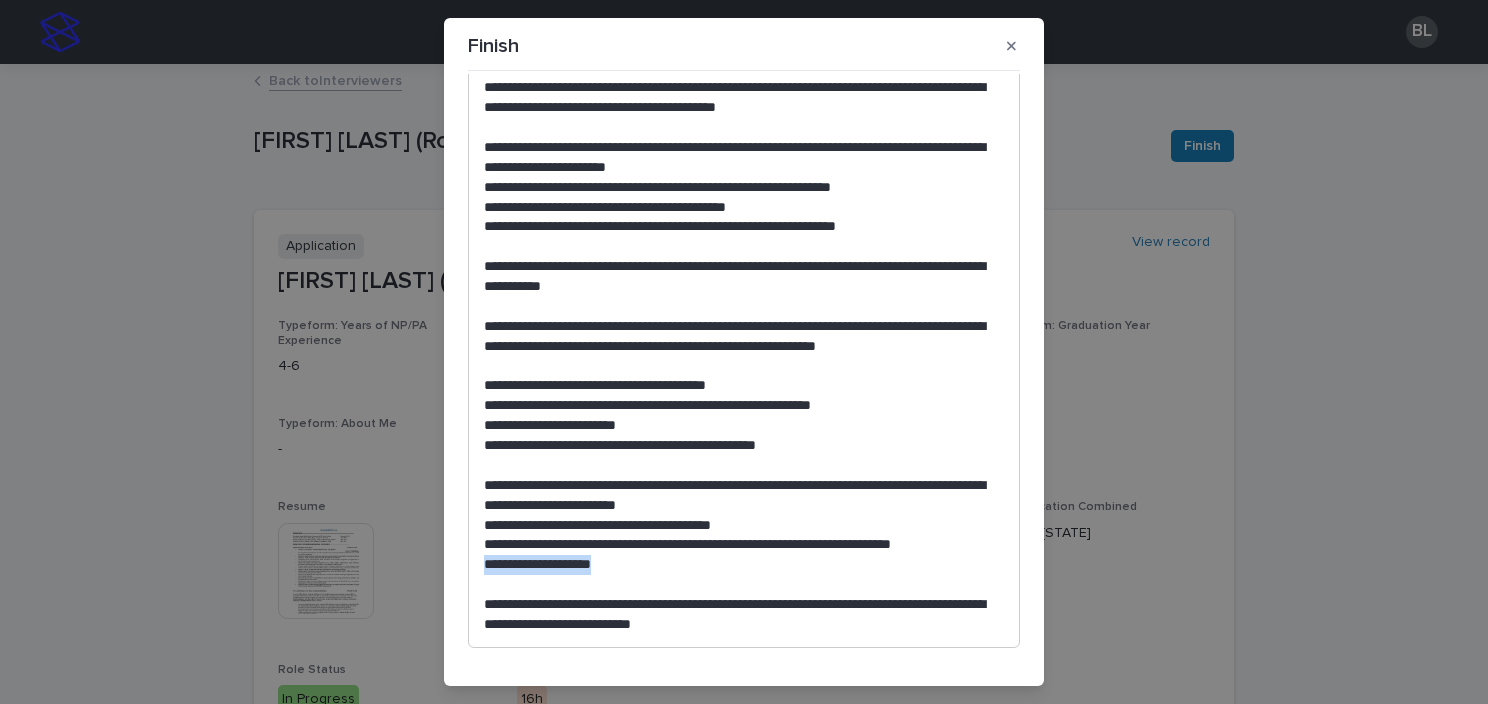 drag, startPoint x: 636, startPoint y: 560, endPoint x: 431, endPoint y: 563, distance: 205.02196 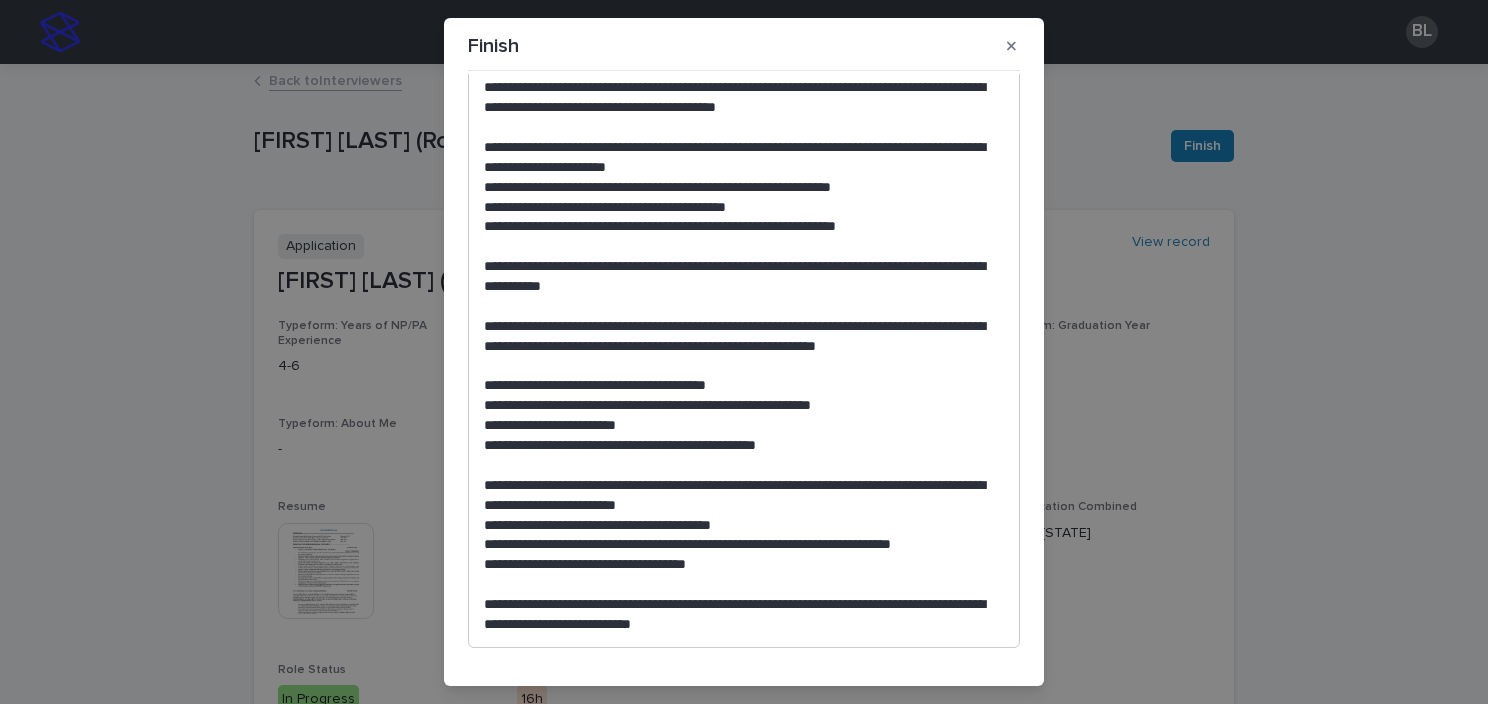 click on "**********" at bounding box center (739, 615) 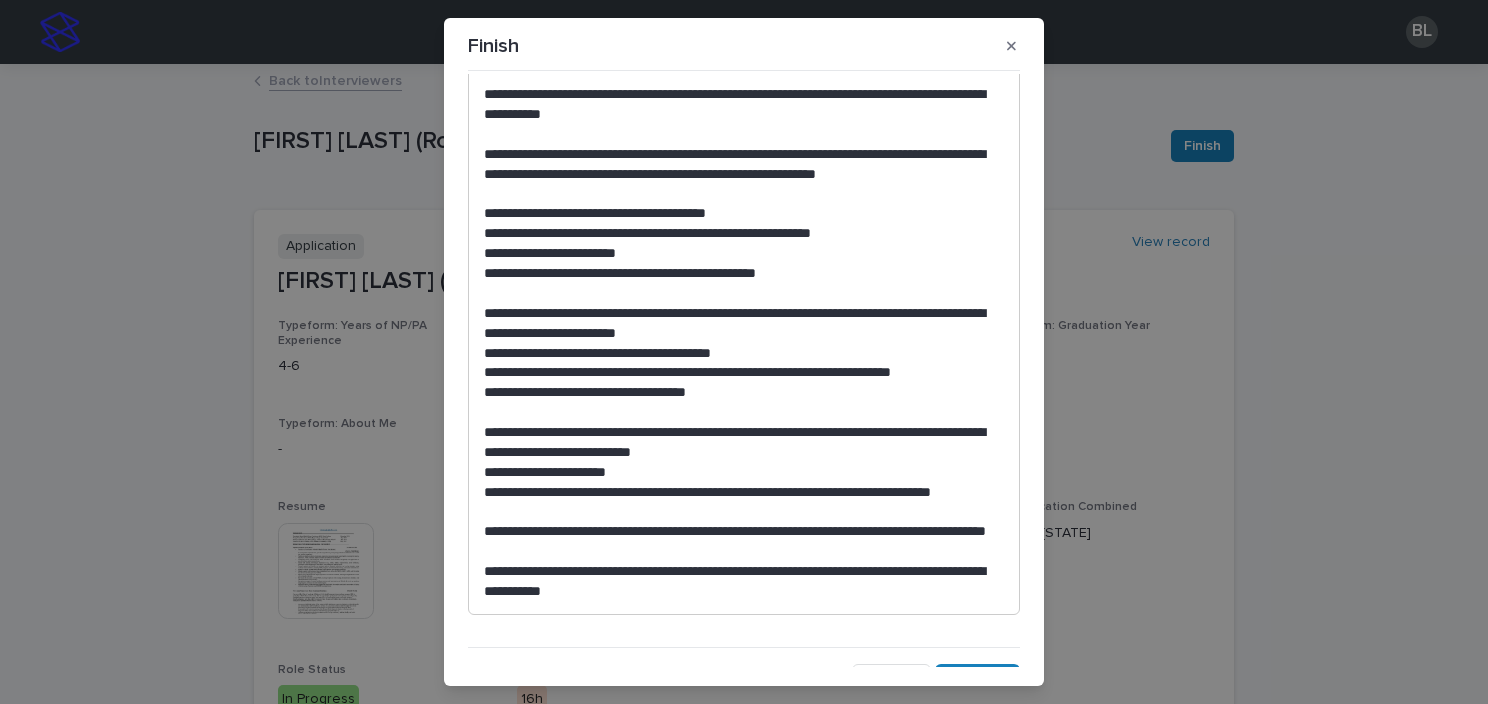 scroll, scrollTop: 683, scrollLeft: 0, axis: vertical 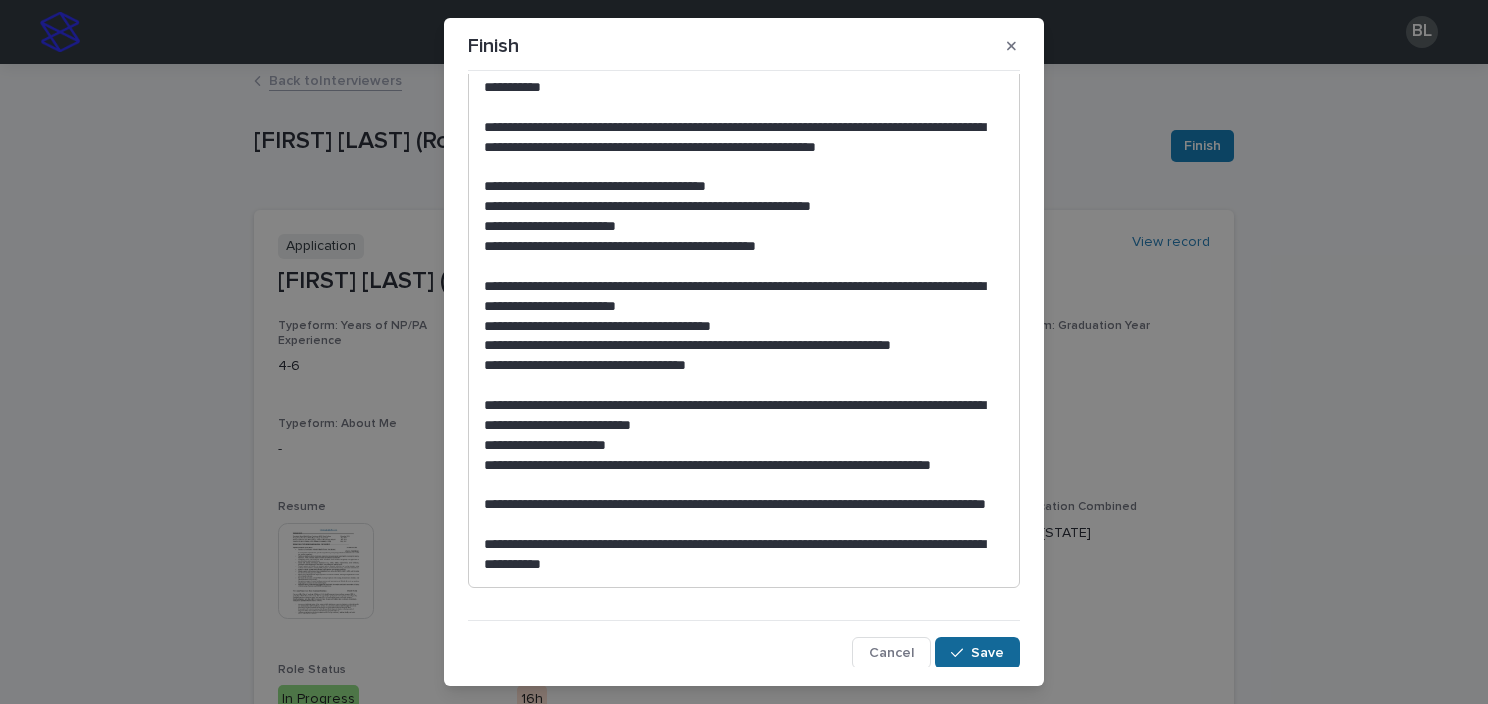 click on "Save" at bounding box center [987, 653] 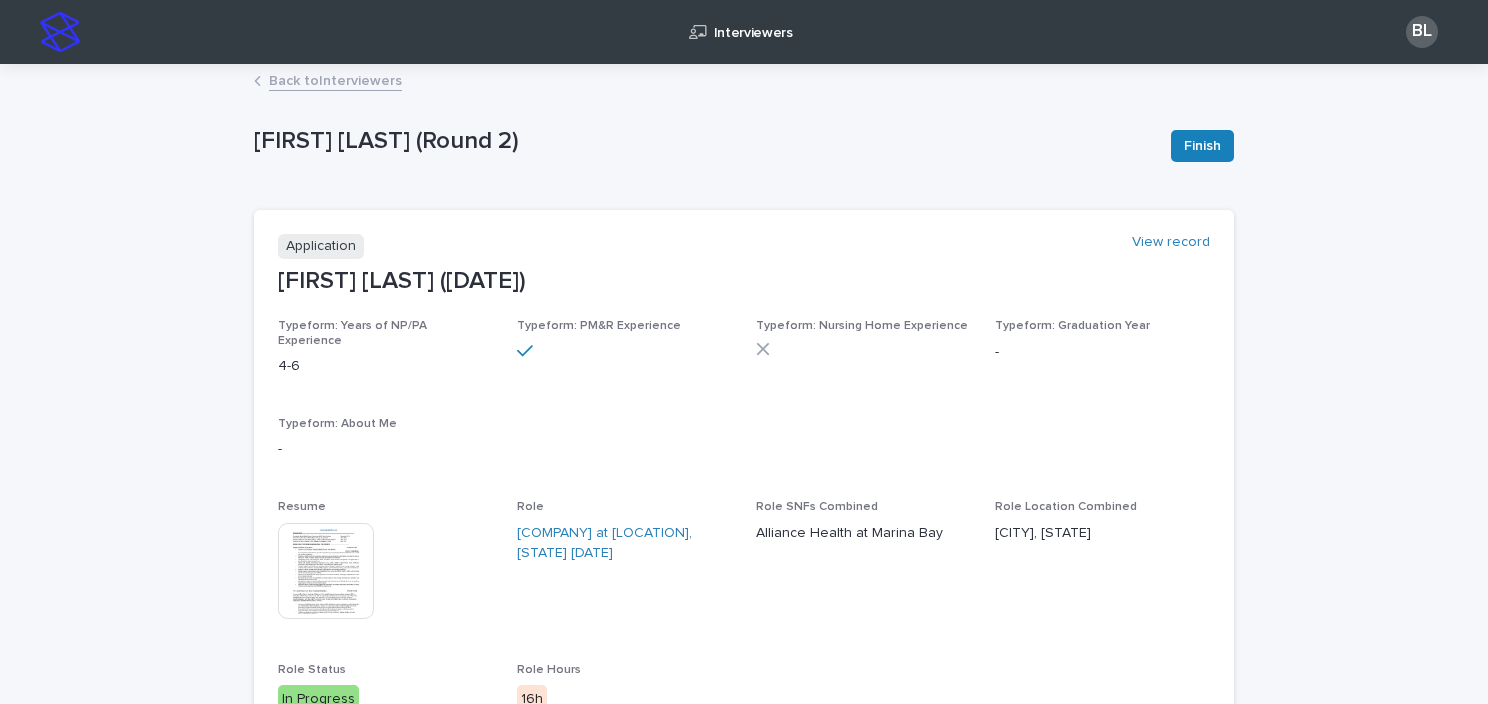 click on "Back to  Interviewers" at bounding box center [335, 79] 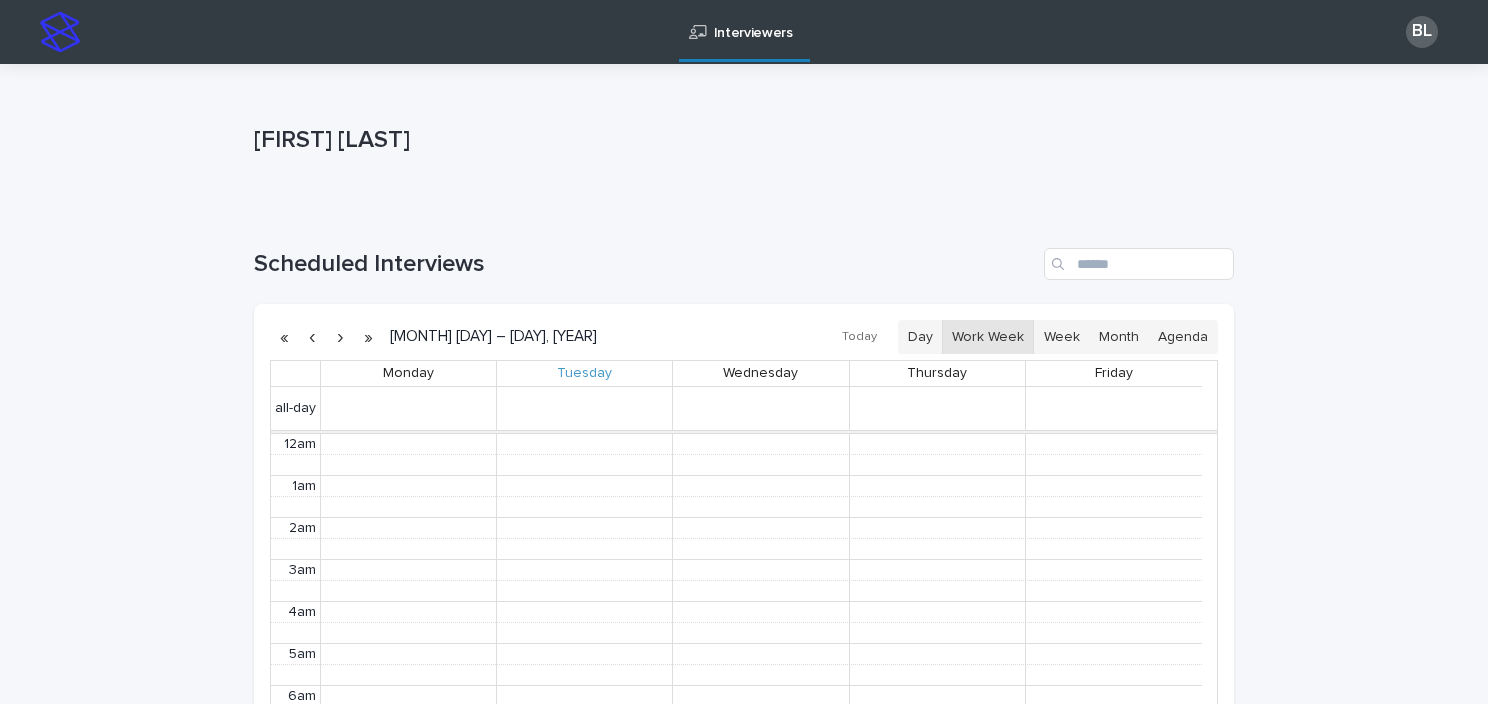 scroll, scrollTop: 252, scrollLeft: 0, axis: vertical 